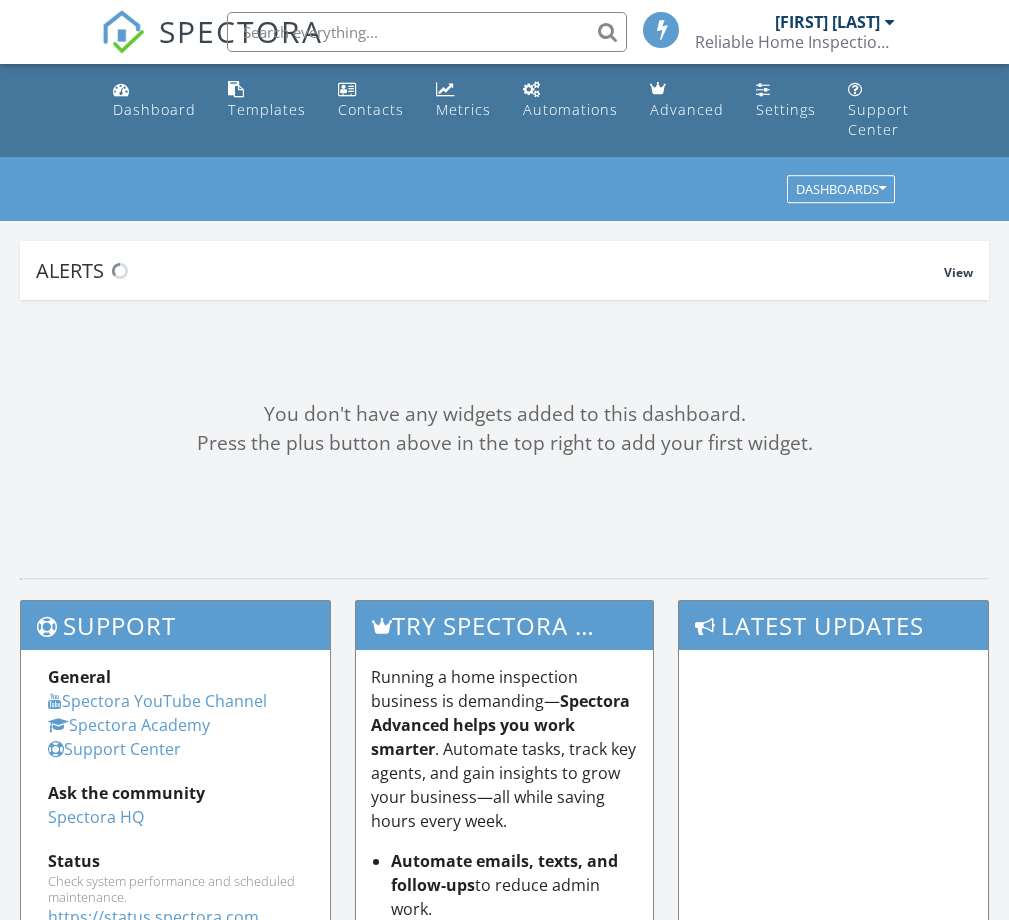 scroll, scrollTop: 0, scrollLeft: 0, axis: both 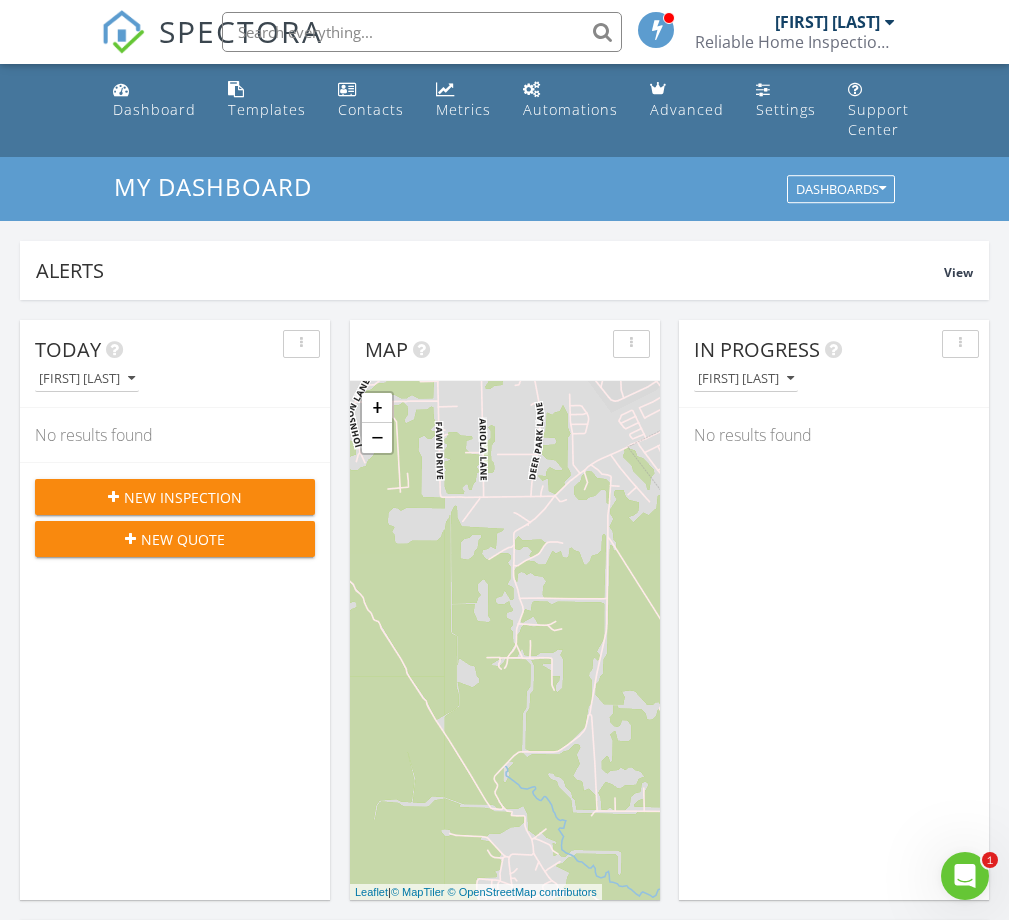 click on "New Inspection" at bounding box center [175, 497] 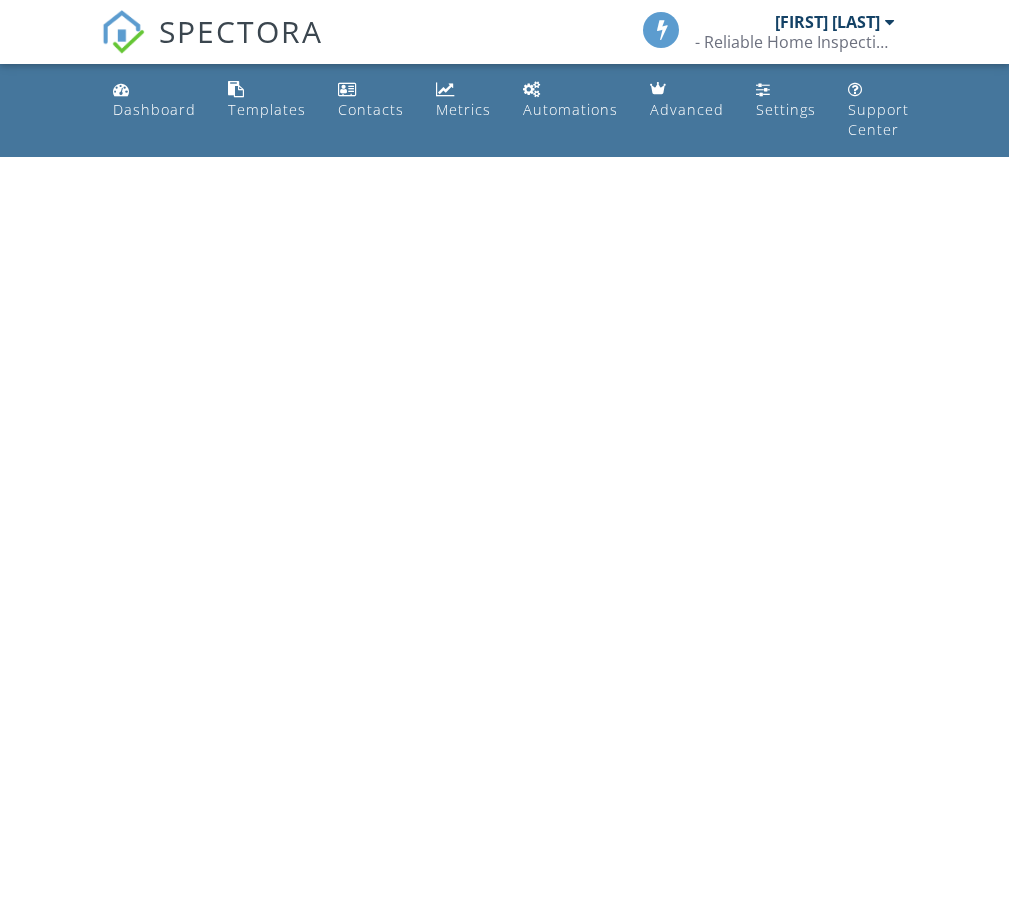 scroll, scrollTop: 0, scrollLeft: 0, axis: both 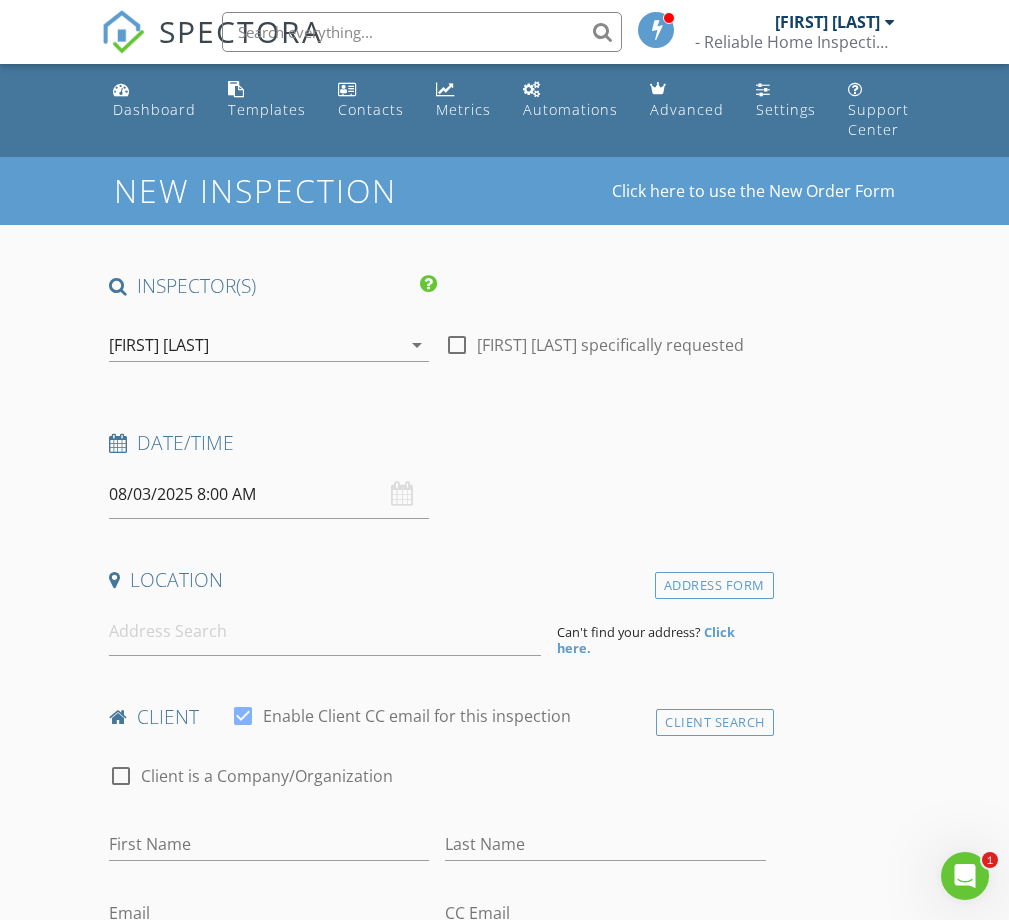 click on "08/03/2025 8:00 AM" at bounding box center (269, 494) 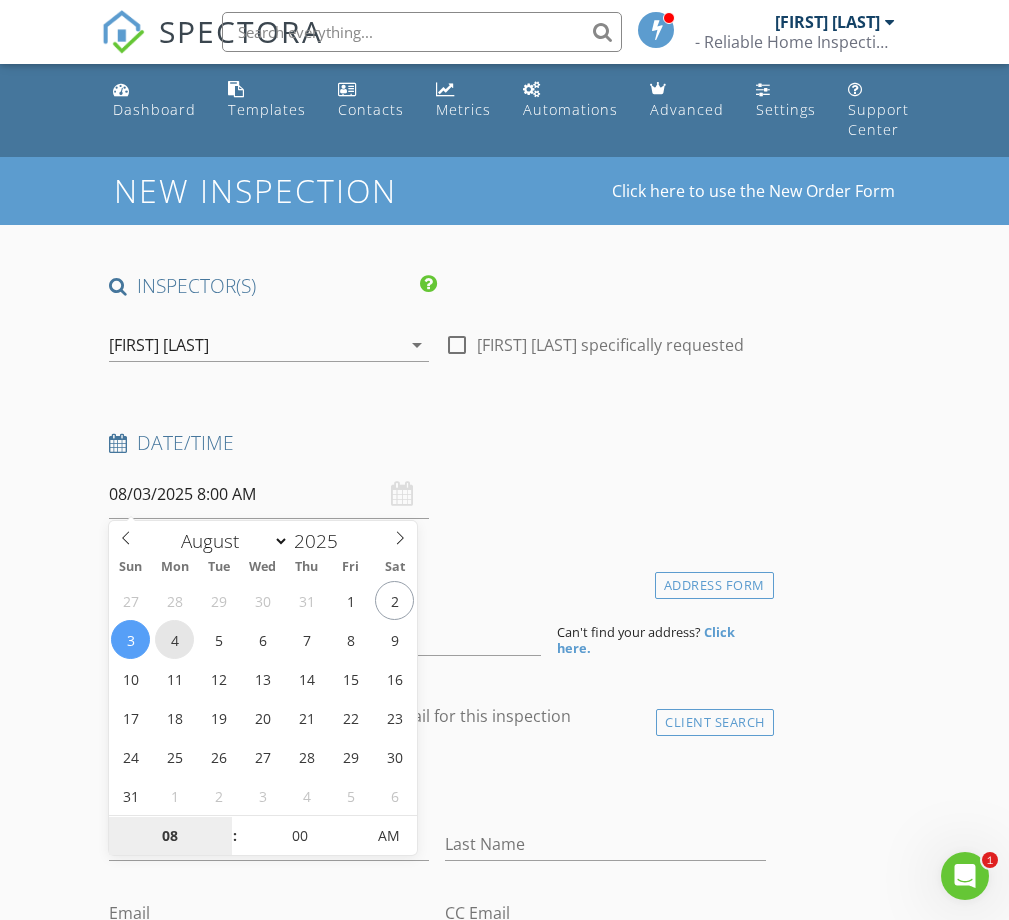 type on "08/04/2025 8:00 AM" 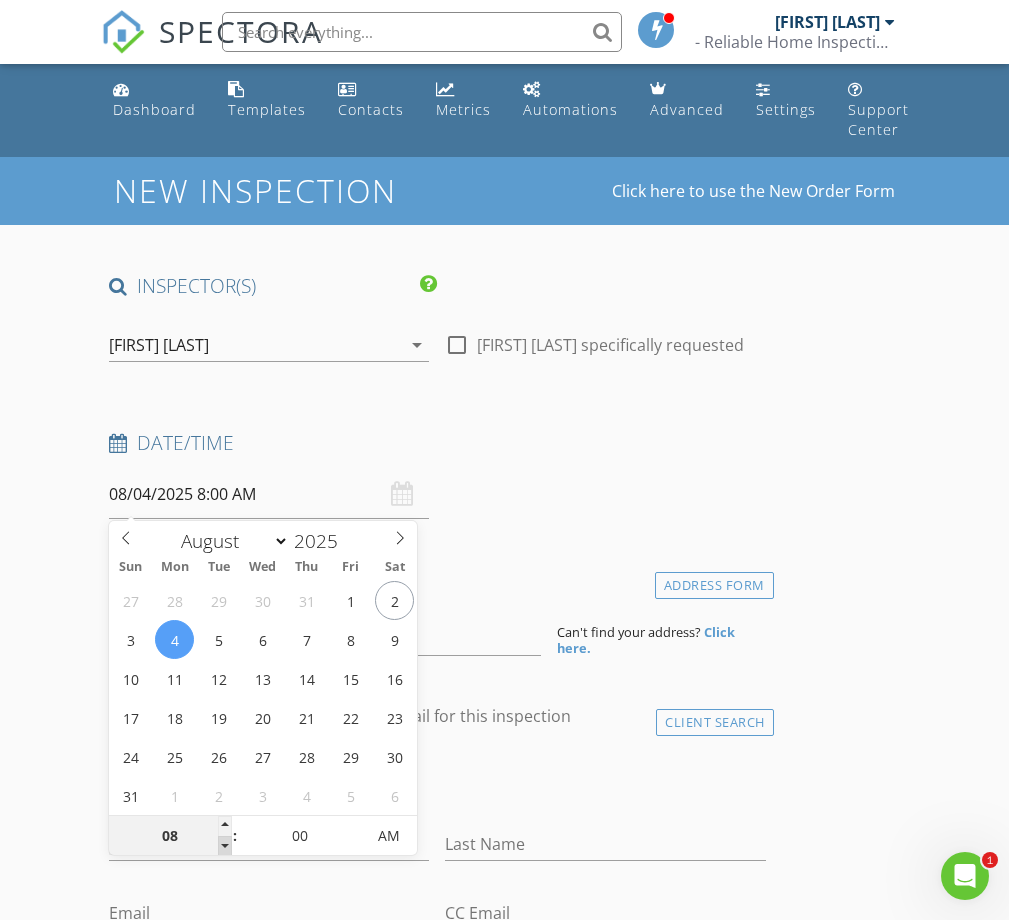 type on "07" 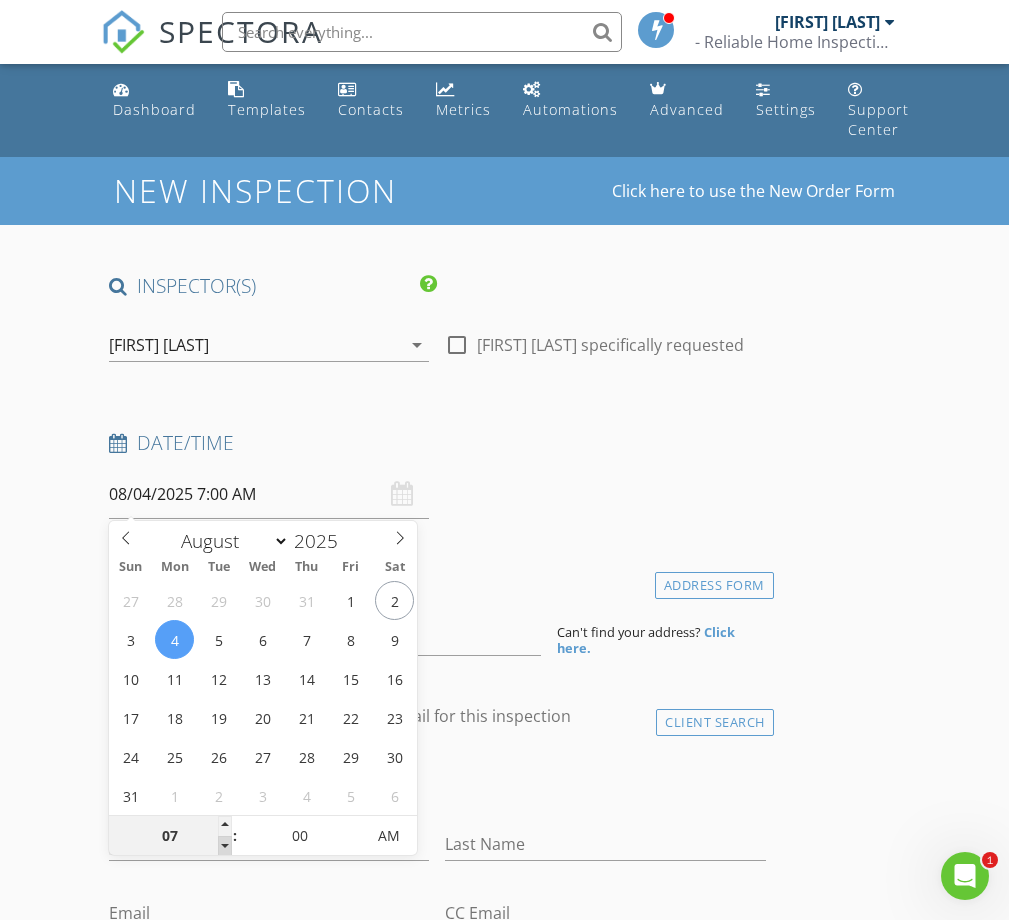 click at bounding box center [225, 846] 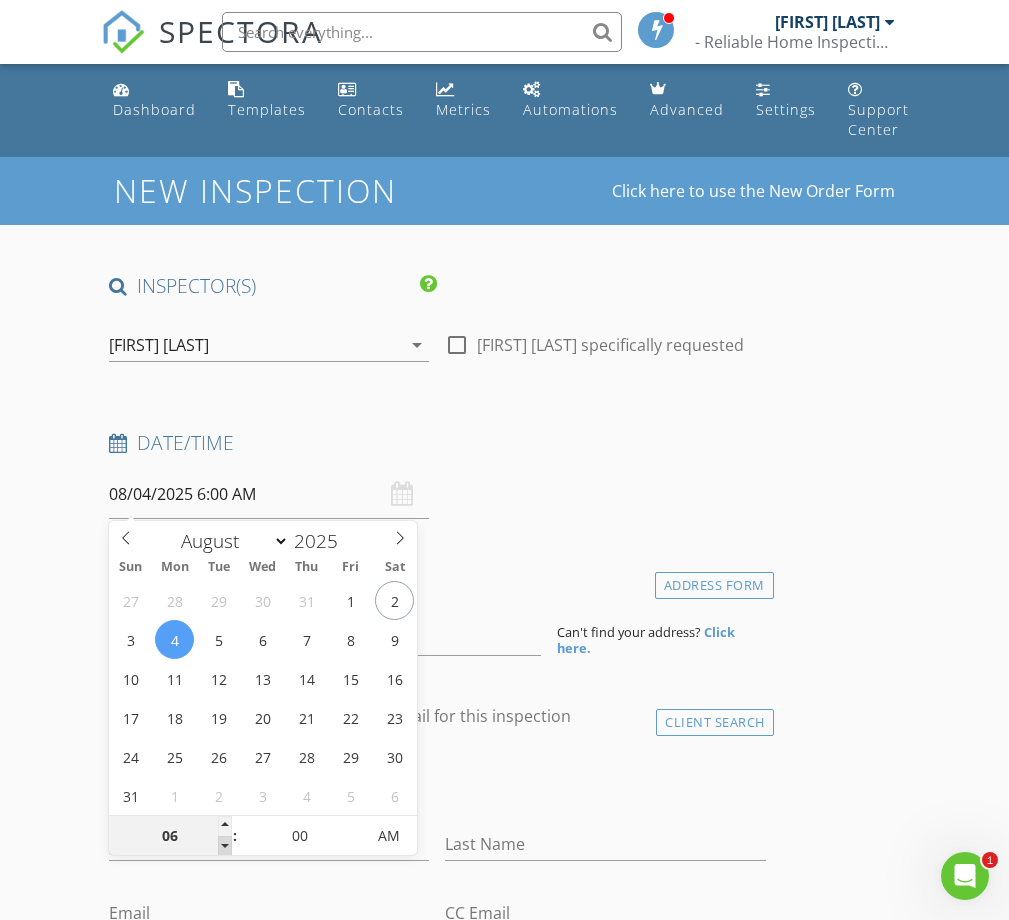 click at bounding box center (225, 846) 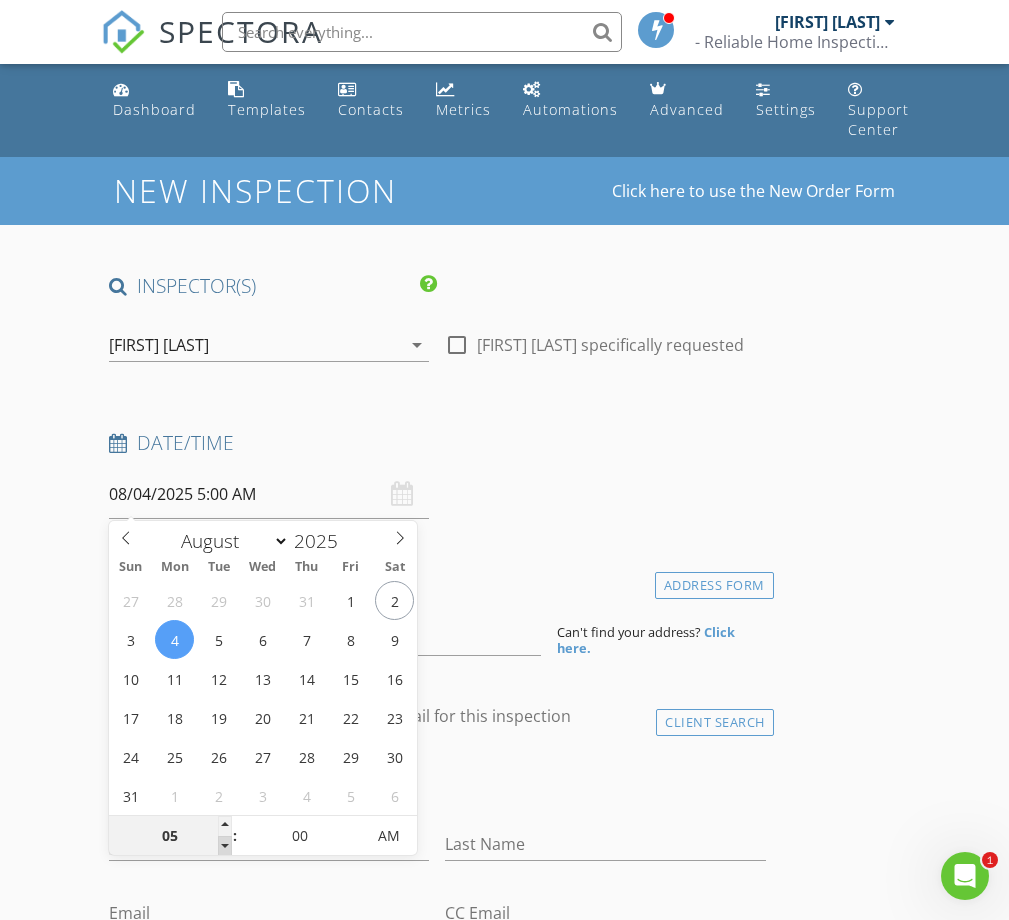 click at bounding box center [225, 846] 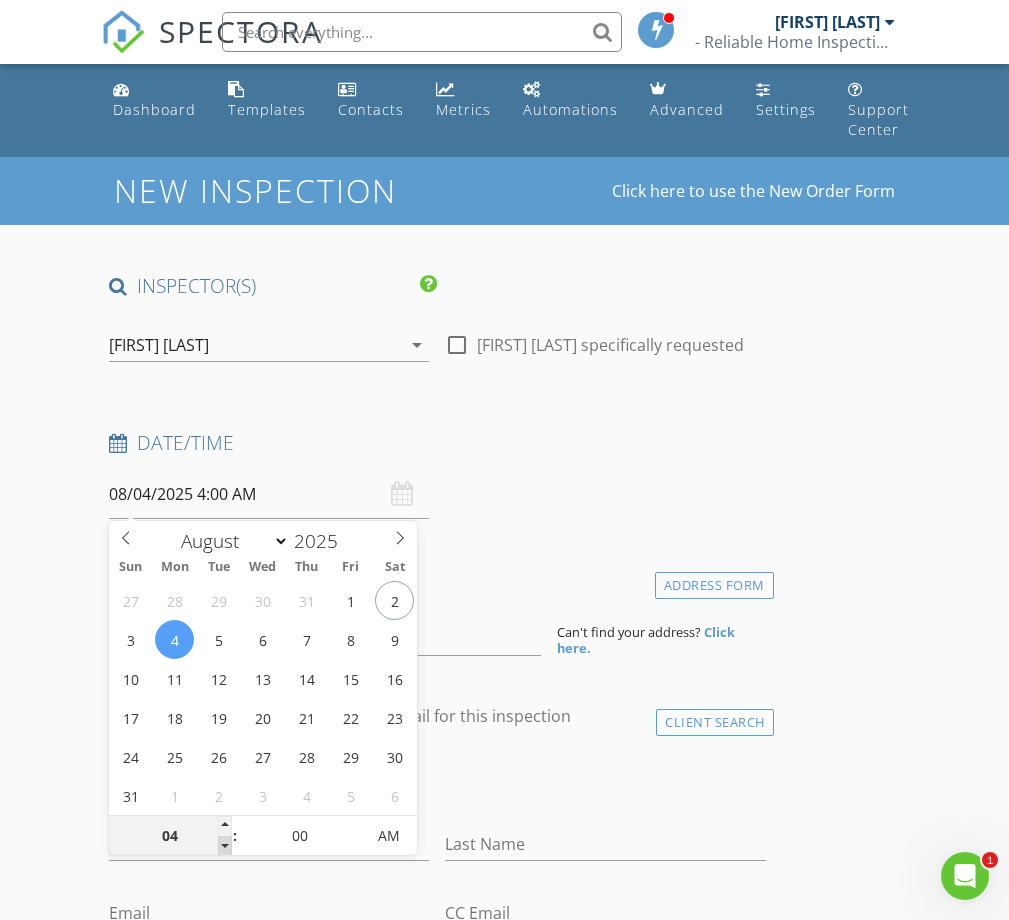 click at bounding box center (225, 846) 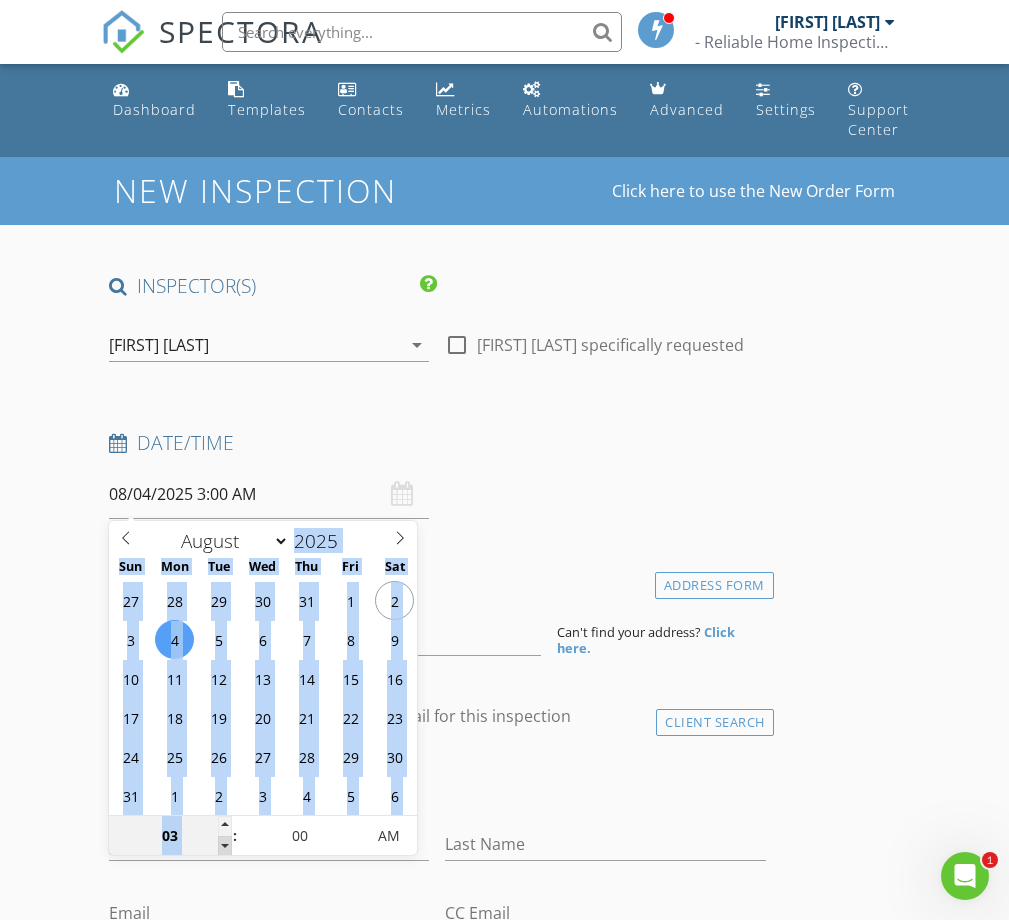 click on "SPECTORA
Zachary Rowley
Reliable Home Inspection & Services
Role:
Inspector
Dashboard
New Inspection
Inspections
Calendar
Template Editor
Contacts
Automations
Team
Metrics
Payments
Data Exports
Billing
Reporting
Advanced
Settings
What's New
Sign Out
Dashboard
Templates
Contacts
Metrics
Automations
Advanced
Settings
Support Center
This will disable all automated notifications for this inspection. Use this for mock inspections or inspections where you'd prefer not to send any communication out.     Real Estate Agent Internet Search Relocation Company Past Customer Other             Teacher Discount   Not set up for any services or add-ons" at bounding box center [504, 1620] 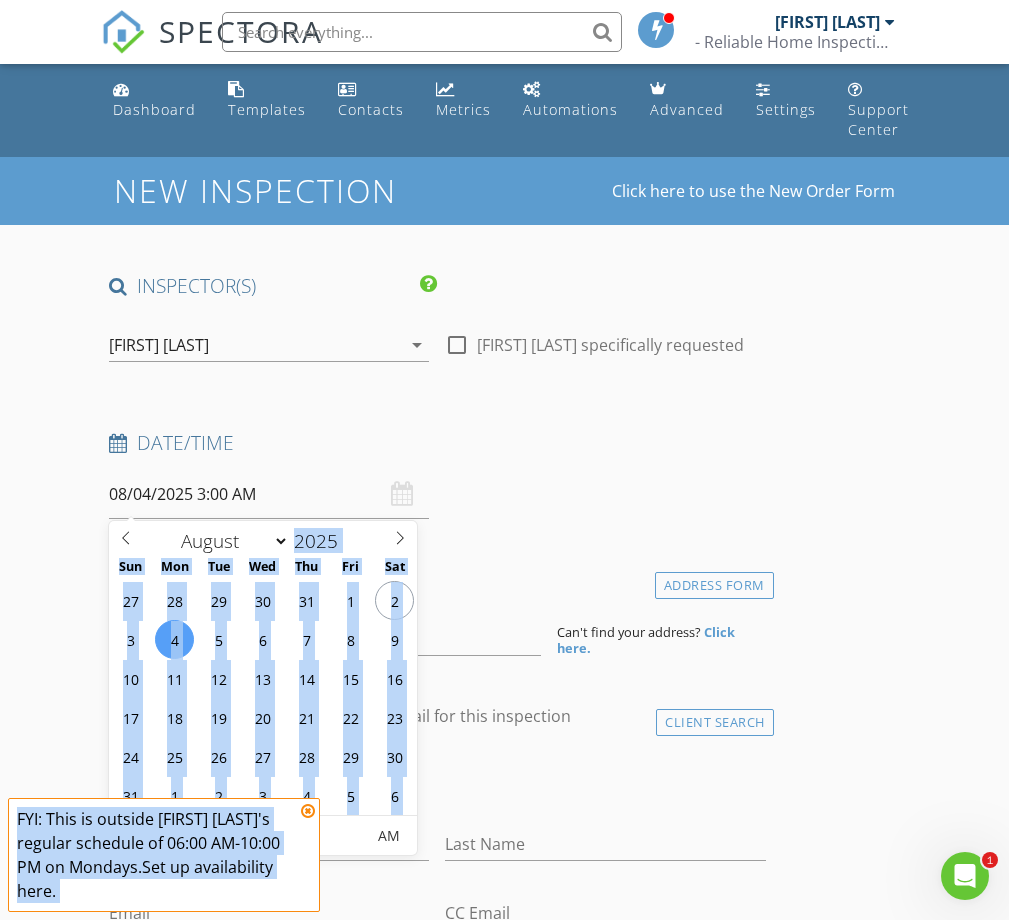 click on "FYI: This is outside Zachary Rowley's regular schedule of 06:00 AM-10:00 PM on Mondays.  Set up availability here." at bounding box center (156, 855) 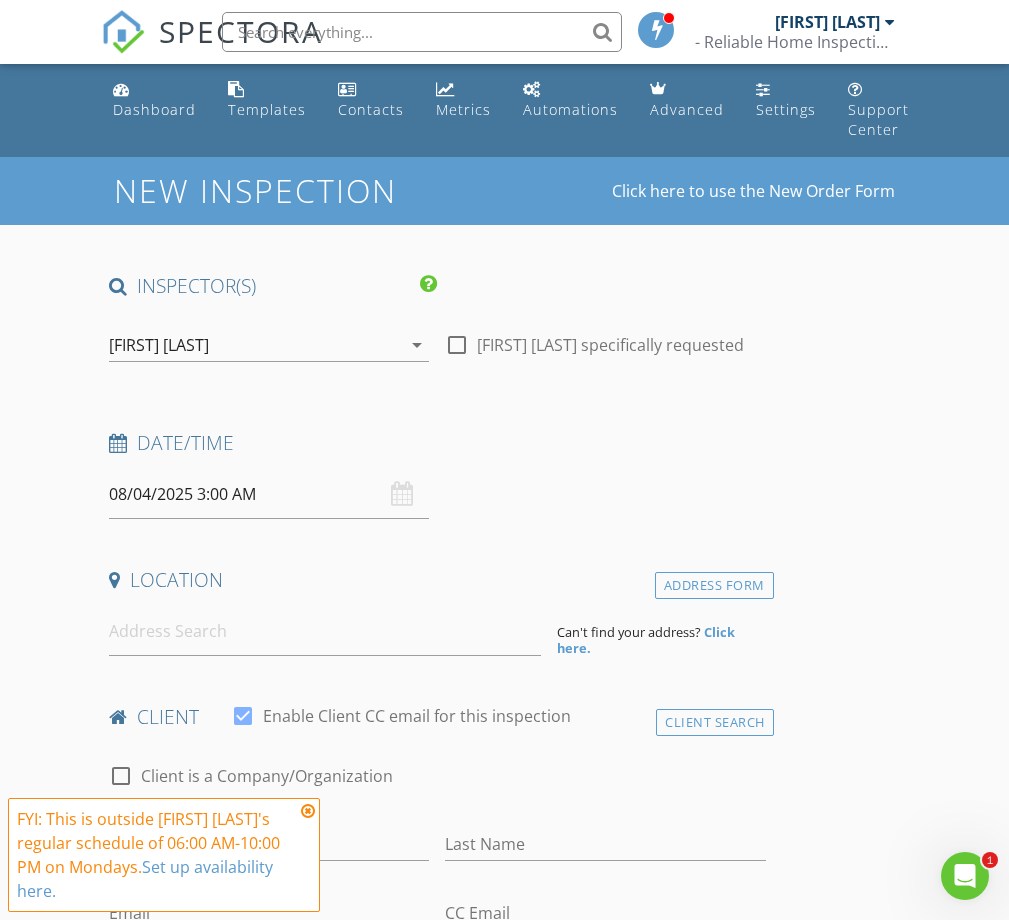 click at bounding box center (308, 811) 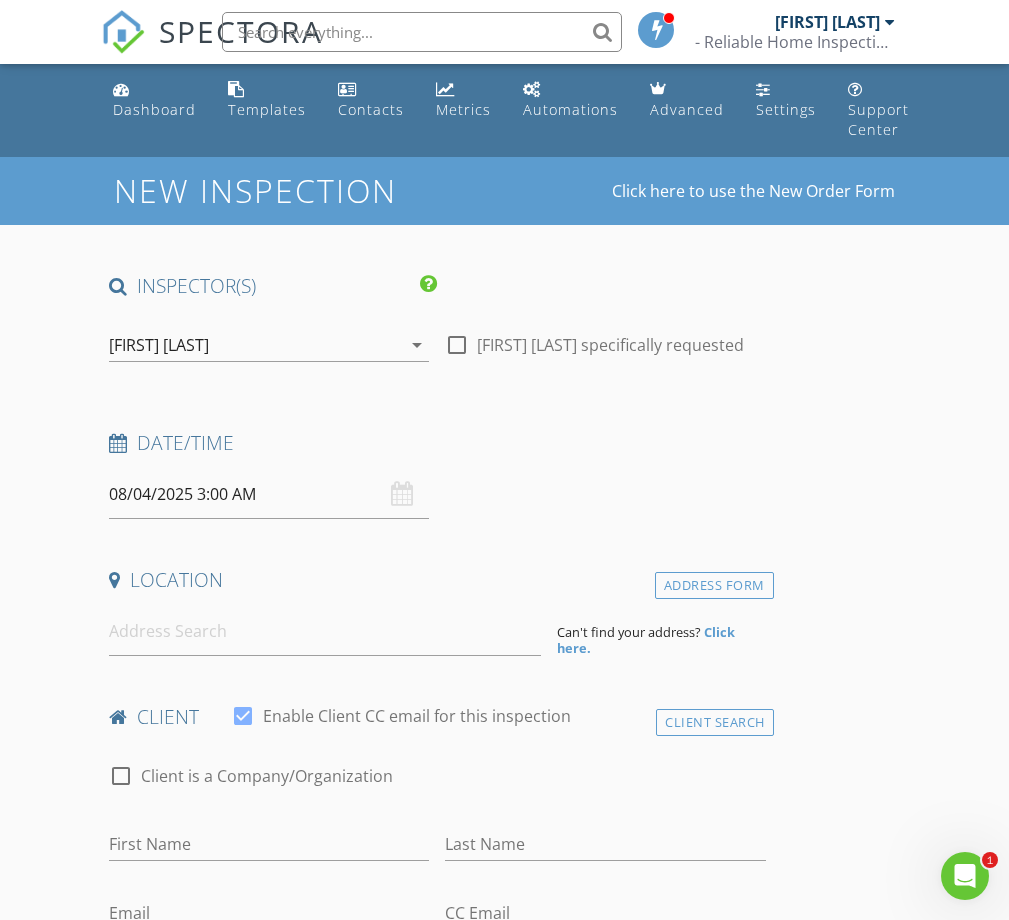 click on "08/04/2025 3:00 AM" at bounding box center (269, 494) 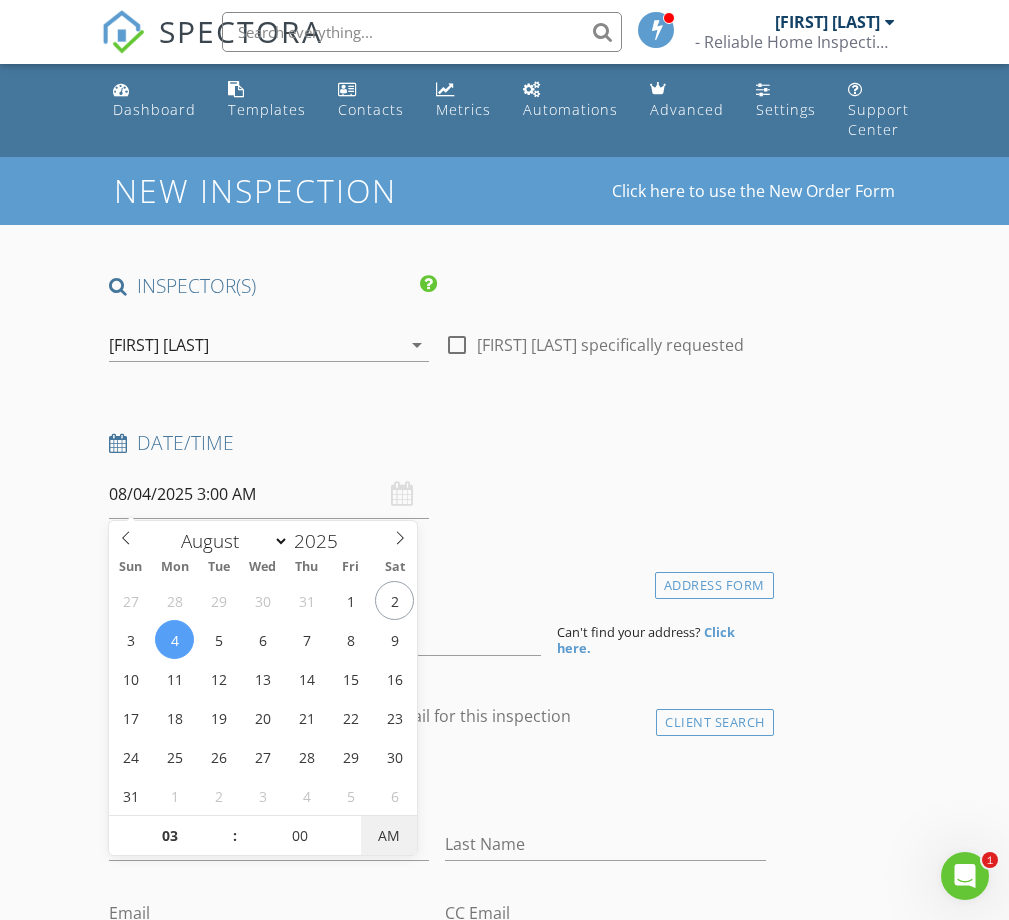 type on "08/04/2025 3:00 PM" 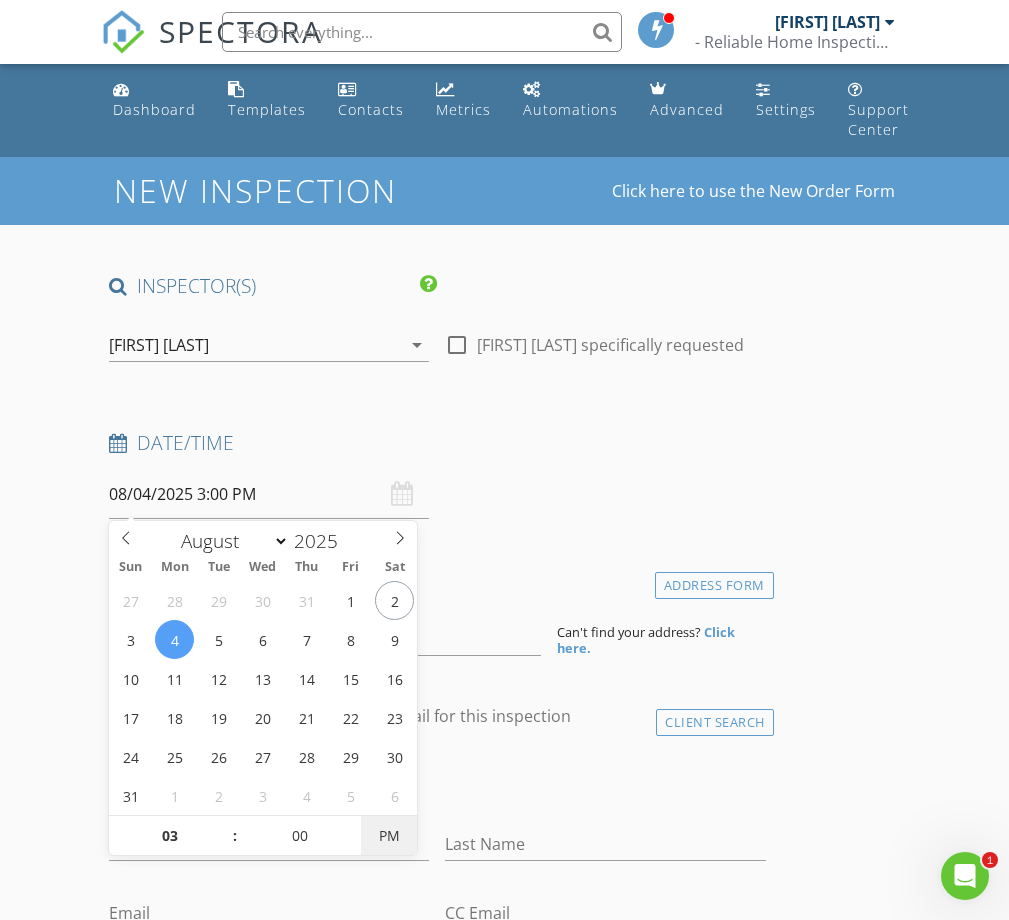 click on "PM" at bounding box center [388, 836] 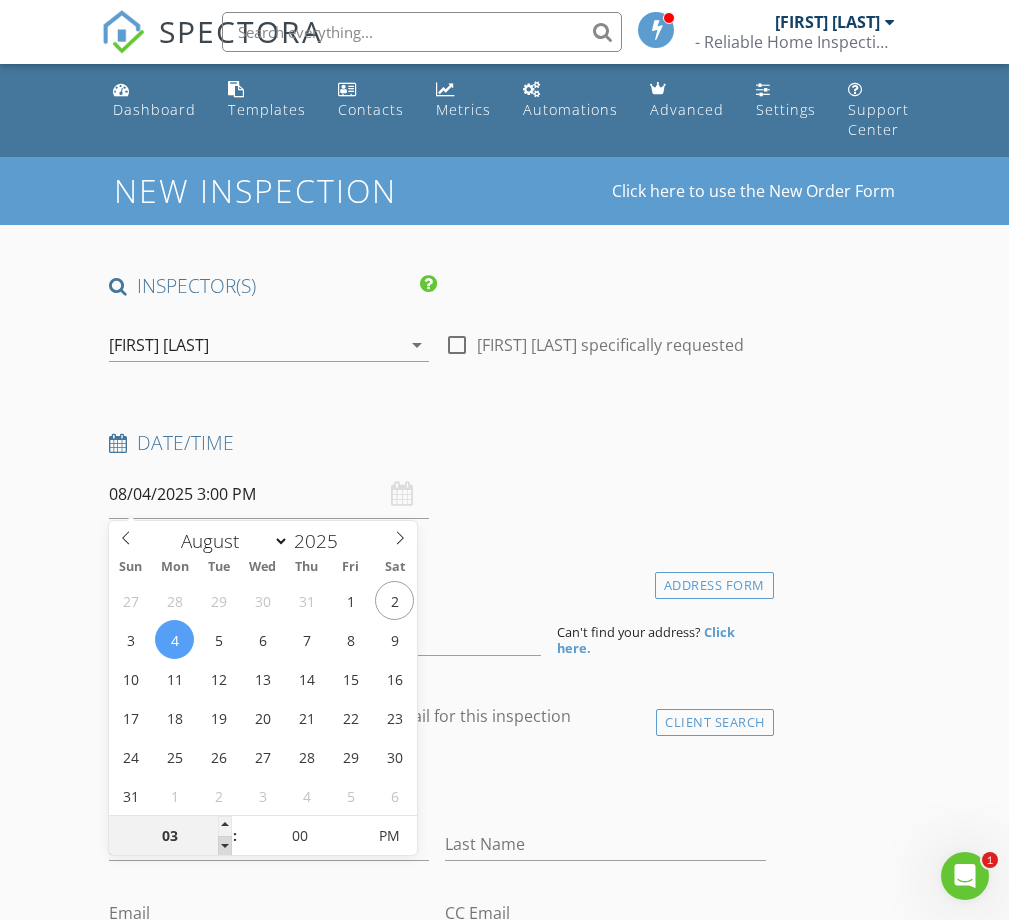 type on "02" 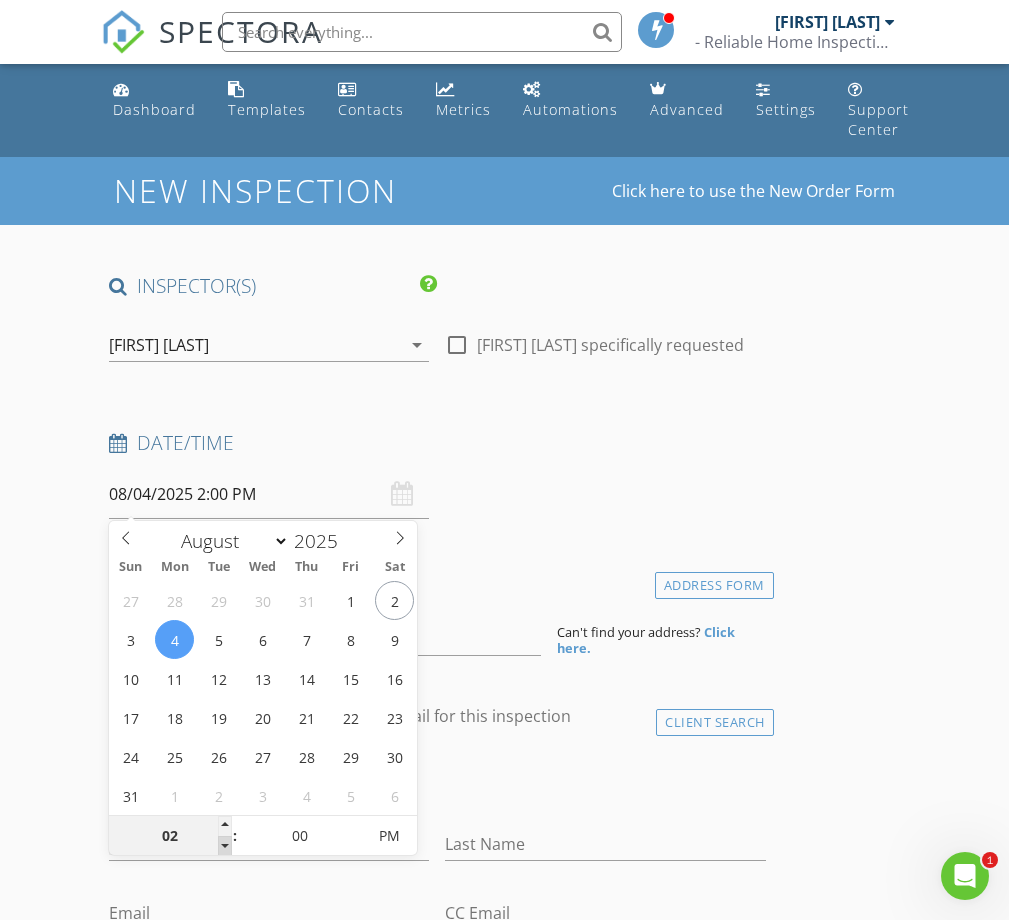 click at bounding box center (225, 846) 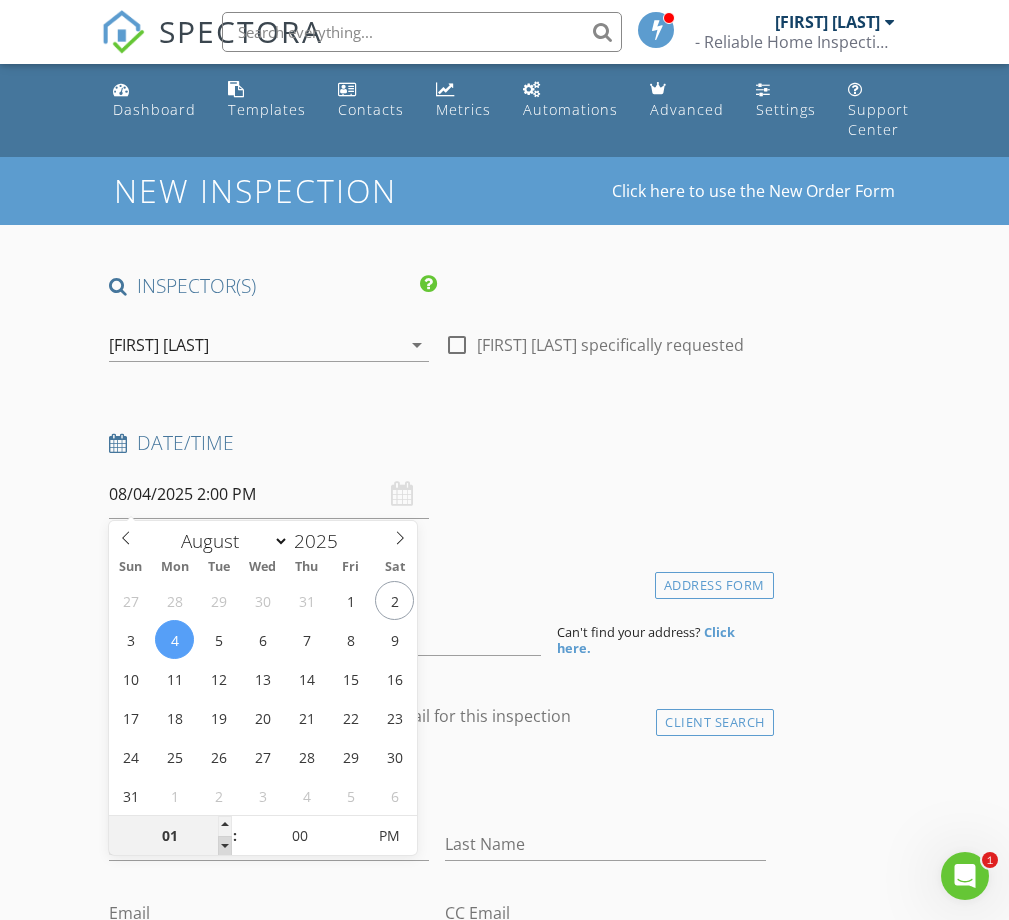type on "08/04/2025 1:00 PM" 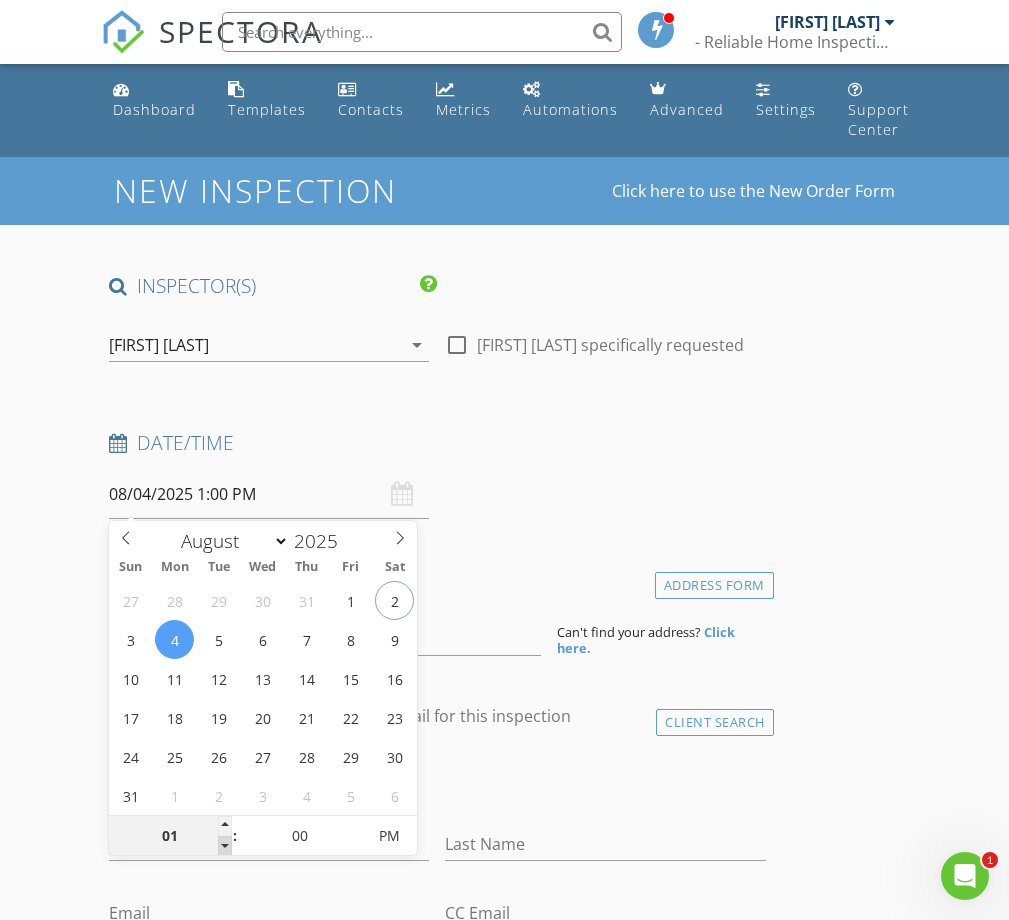 click at bounding box center (225, 846) 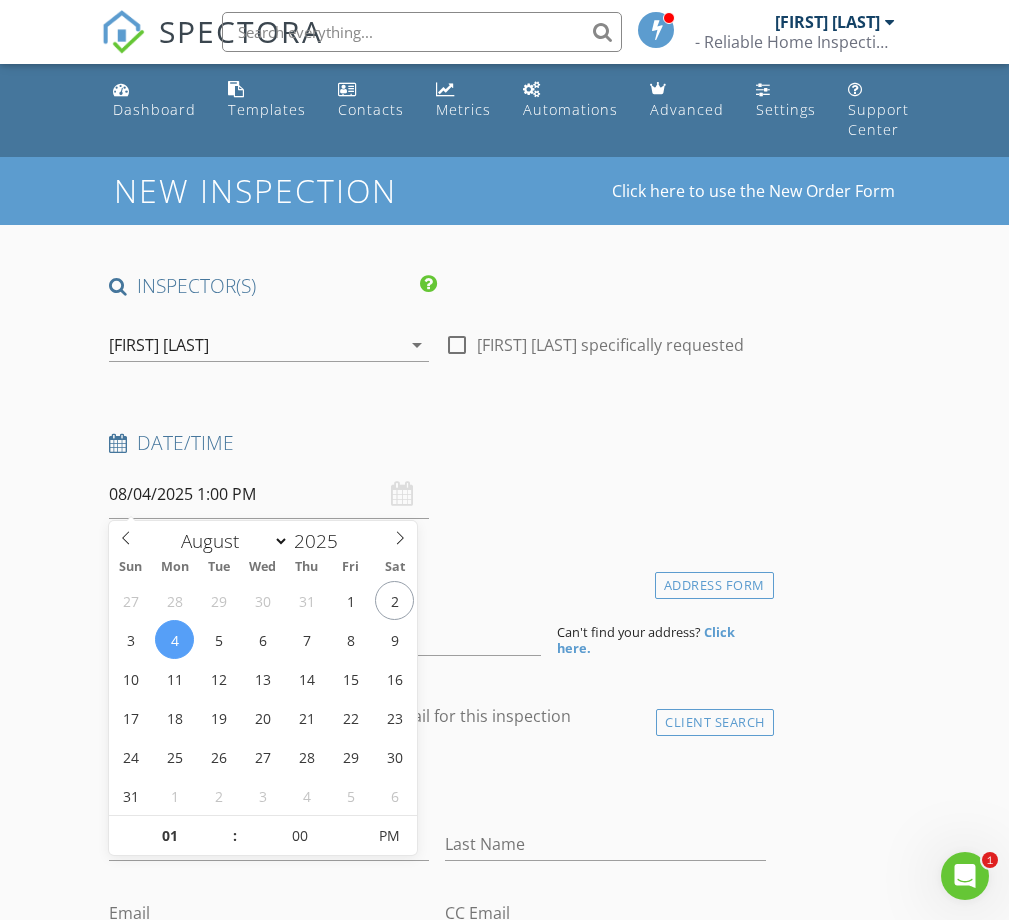 click on "INSPECTOR(S)
check_box   Zachary Rowley   PRIMARY   Zachary Rowley arrow_drop_down   check_box_outline_blank Zachary Rowley specifically requested
Date/Time
08/04/2025 1:00 PM
Location
Address Form       Can't find your address?   Click here.
client
check_box Enable Client CC email for this inspection   Client Search     check_box_outline_blank Client is a Company/Organization     First Name   Last Name   Email   CC Email   Phone   Address   City   State   Zip       Notes   Private Notes
ADD ADDITIONAL client
SERVICES
check_box_outline_blank   WDI / WDO Inspection   3rd Party WDI/WDO Inspection by TX3 PestControl check_box_outline_blank   Residential Inspection (< 2,199 sqft)   Home Inspection Fees: 2,199 sqft or Less Standard Fee: $450.00     check_box_outline_blank" at bounding box center (437, 1674) 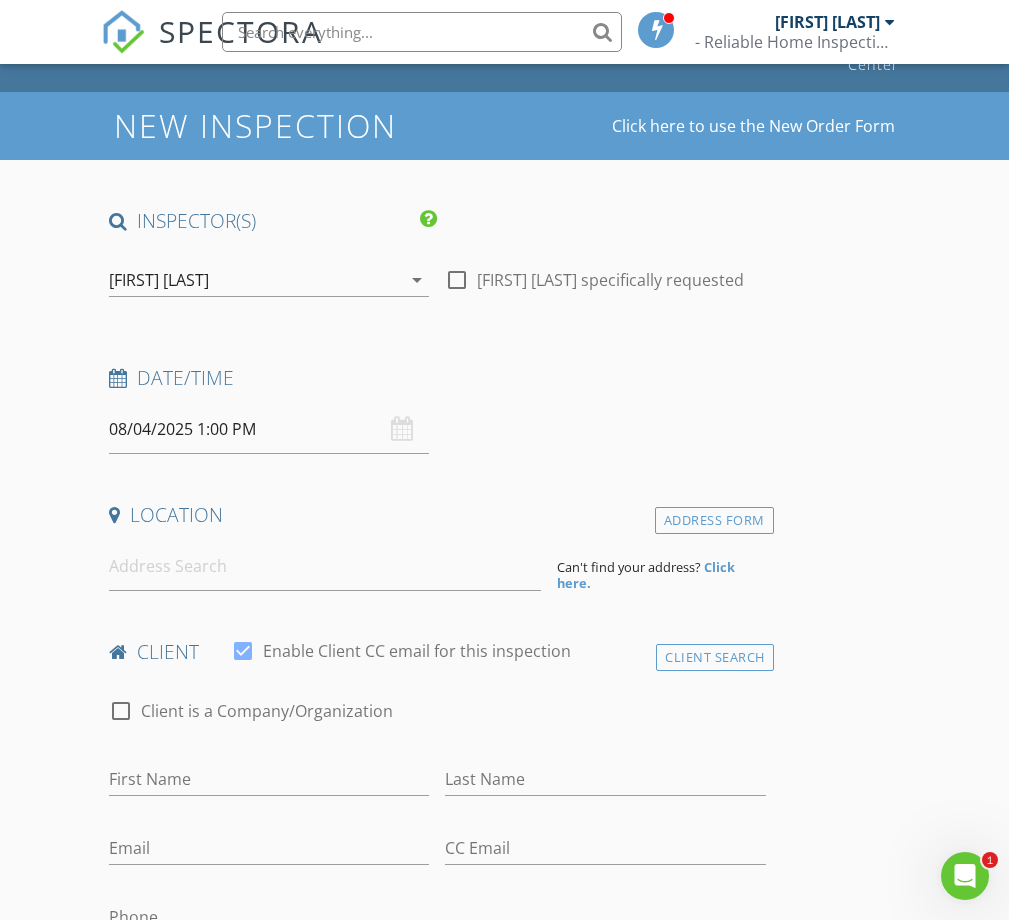 scroll, scrollTop: 100, scrollLeft: 0, axis: vertical 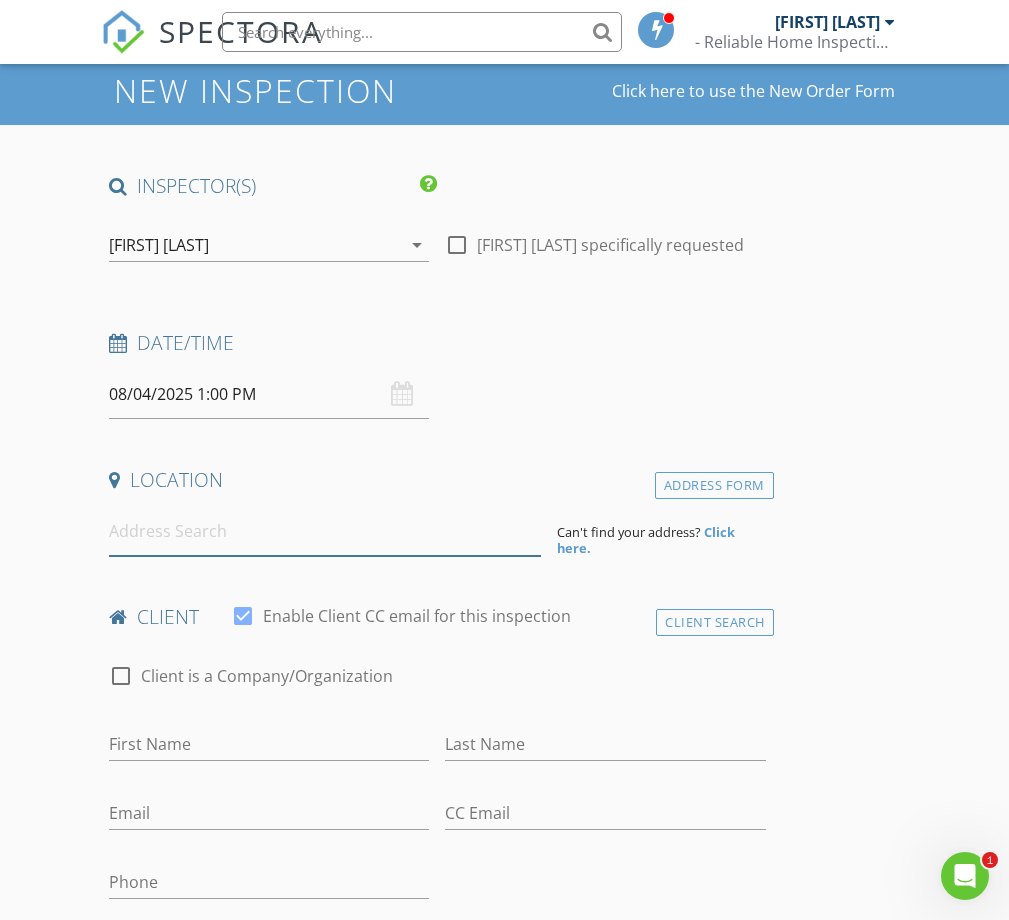 click at bounding box center [325, 531] 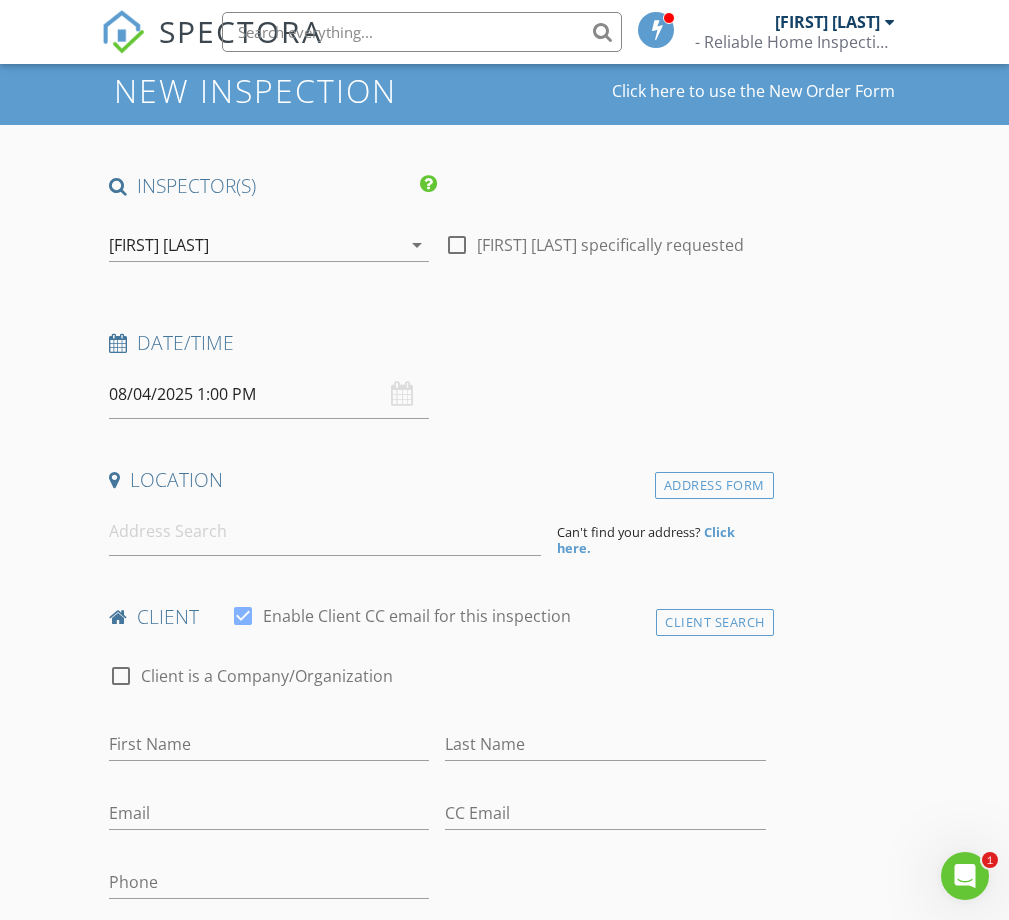 click on "INSPECTOR(S)
check_box   Zachary Rowley   PRIMARY   Zachary Rowley arrow_drop_down   check_box_outline_blank Zachary Rowley specifically requested
Date/Time
08/04/2025 1:00 PM
Location
Address Form       Can't find your address?   Click here.
client
check_box Enable Client CC email for this inspection   Client Search     check_box_outline_blank Client is a Company/Organization     First Name   Last Name   Email   CC Email   Phone   Address   City   State   Zip       Notes   Private Notes
ADD ADDITIONAL client
SERVICES
check_box_outline_blank   WDI / WDO Inspection   3rd Party WDI/WDO Inspection by TX3 PestControl check_box_outline_blank   Residential Inspection (< 2,199 sqft)   Home Inspection Fees: 2,199 sqft or Less Standard Fee: $450.00     check_box_outline_blank" at bounding box center (437, 1574) 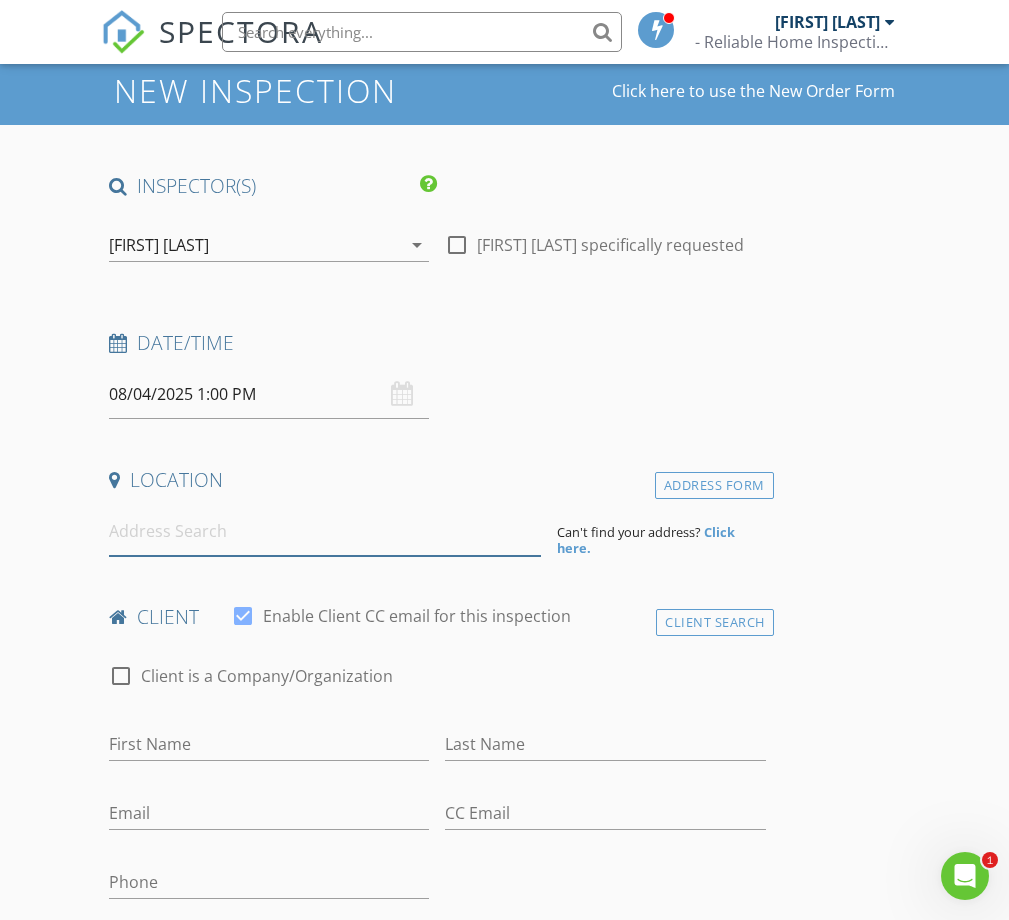 click at bounding box center (325, 531) 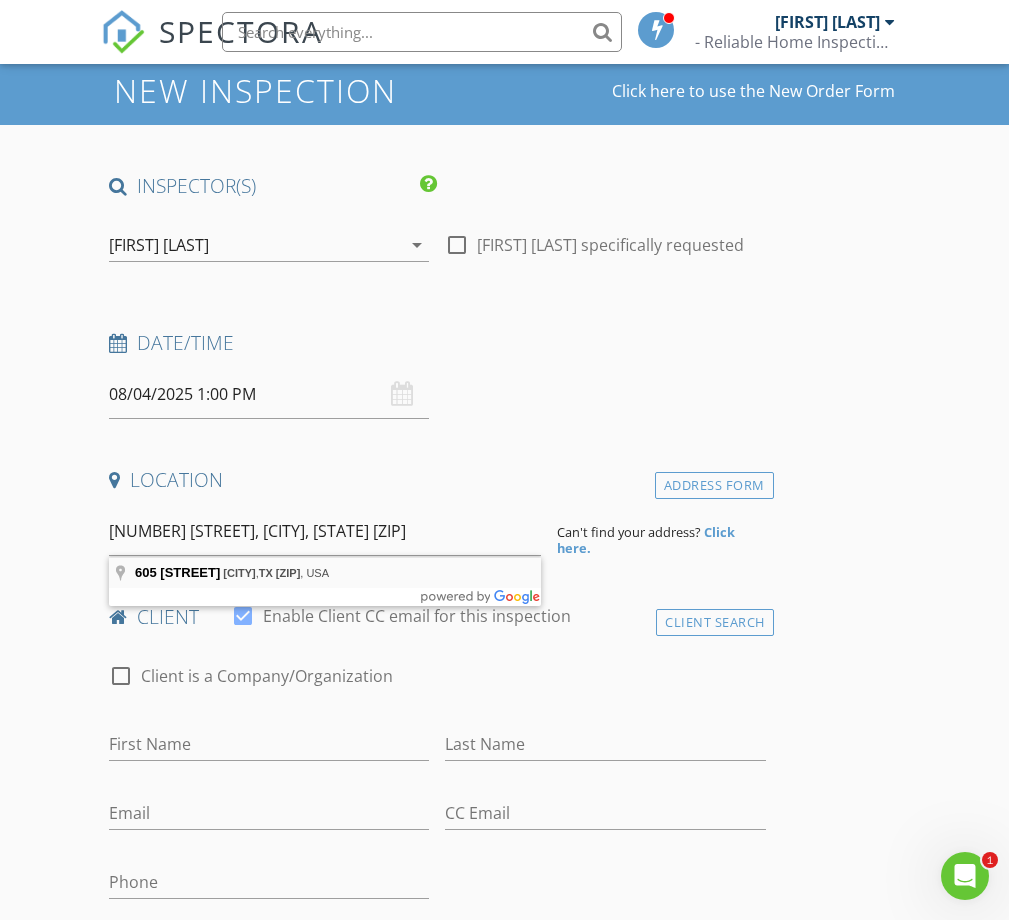 type on "605 Henry Ln, Winnie, TX 77665, USA" 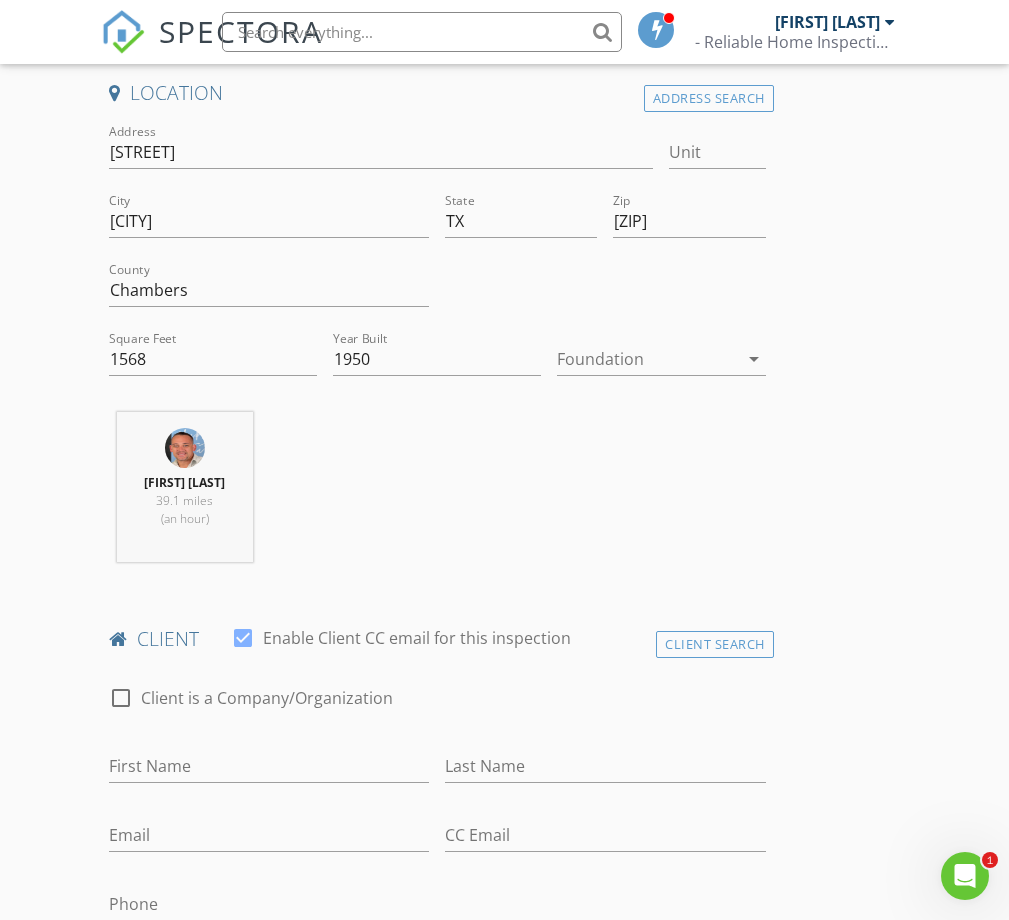 scroll, scrollTop: 600, scrollLeft: 0, axis: vertical 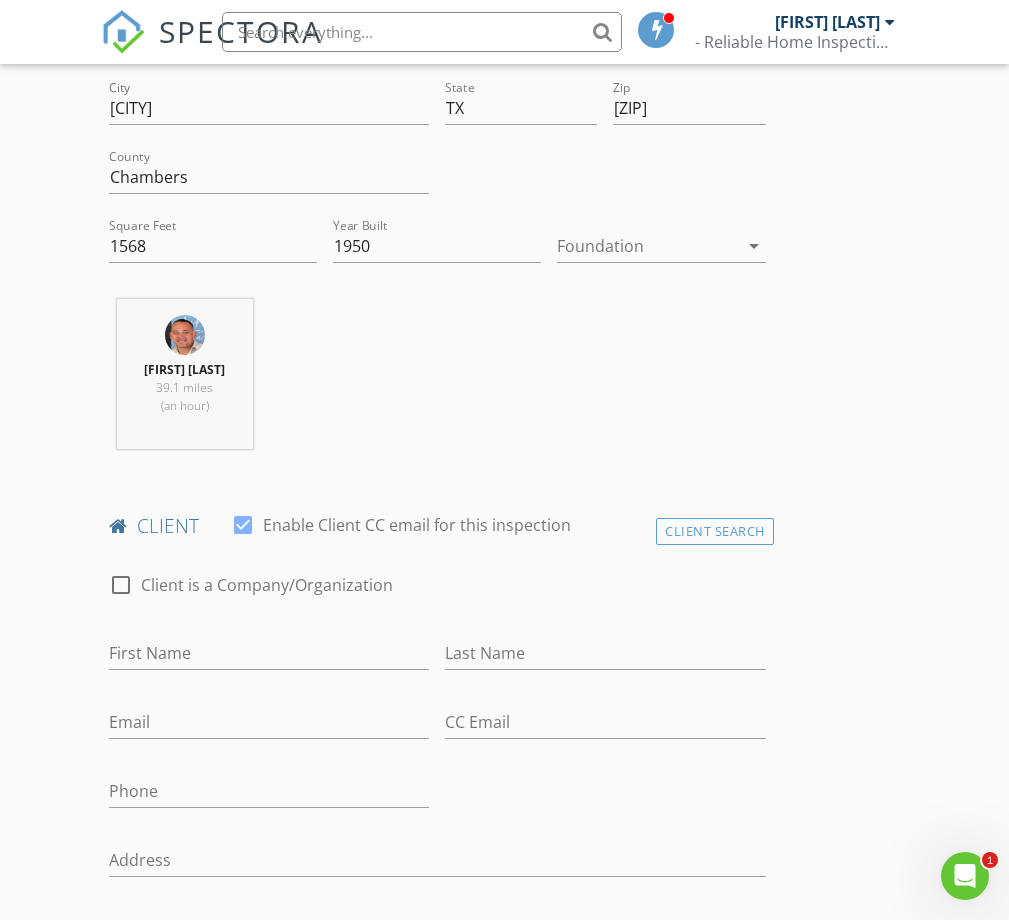 click at bounding box center (647, 246) 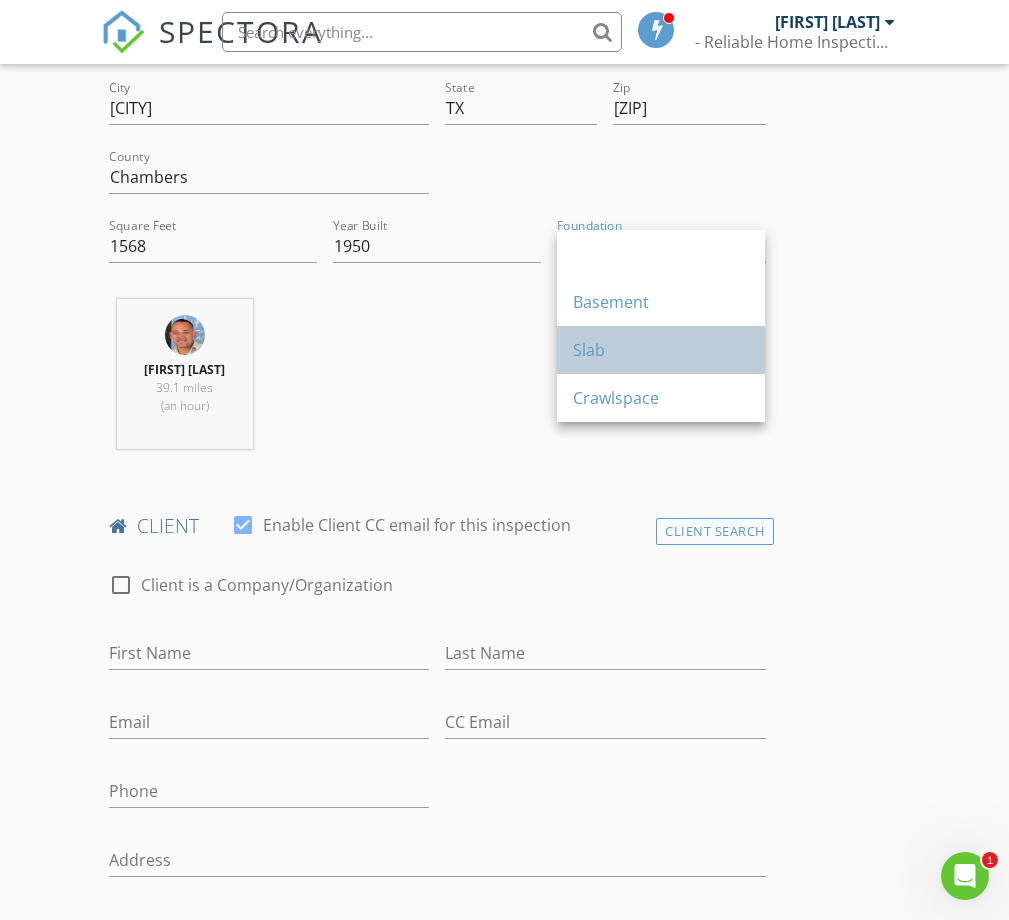 click on "Slab" at bounding box center [661, 350] 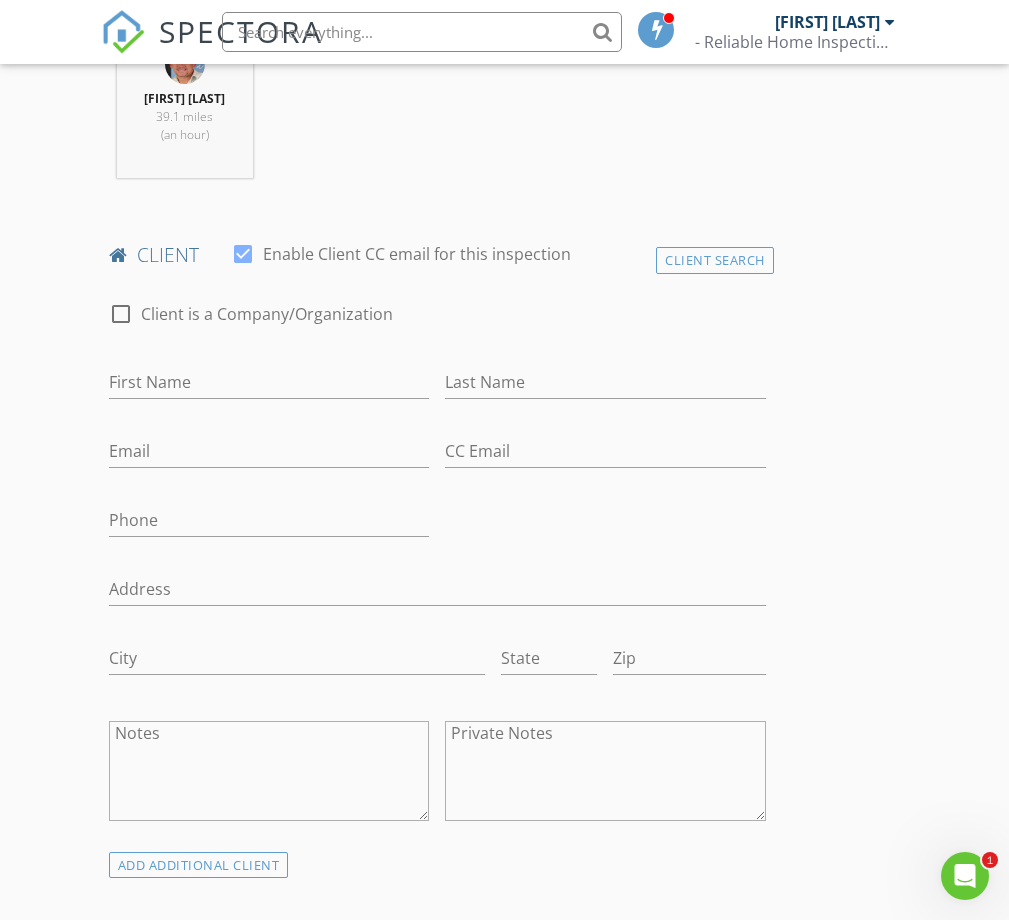 scroll, scrollTop: 900, scrollLeft: 0, axis: vertical 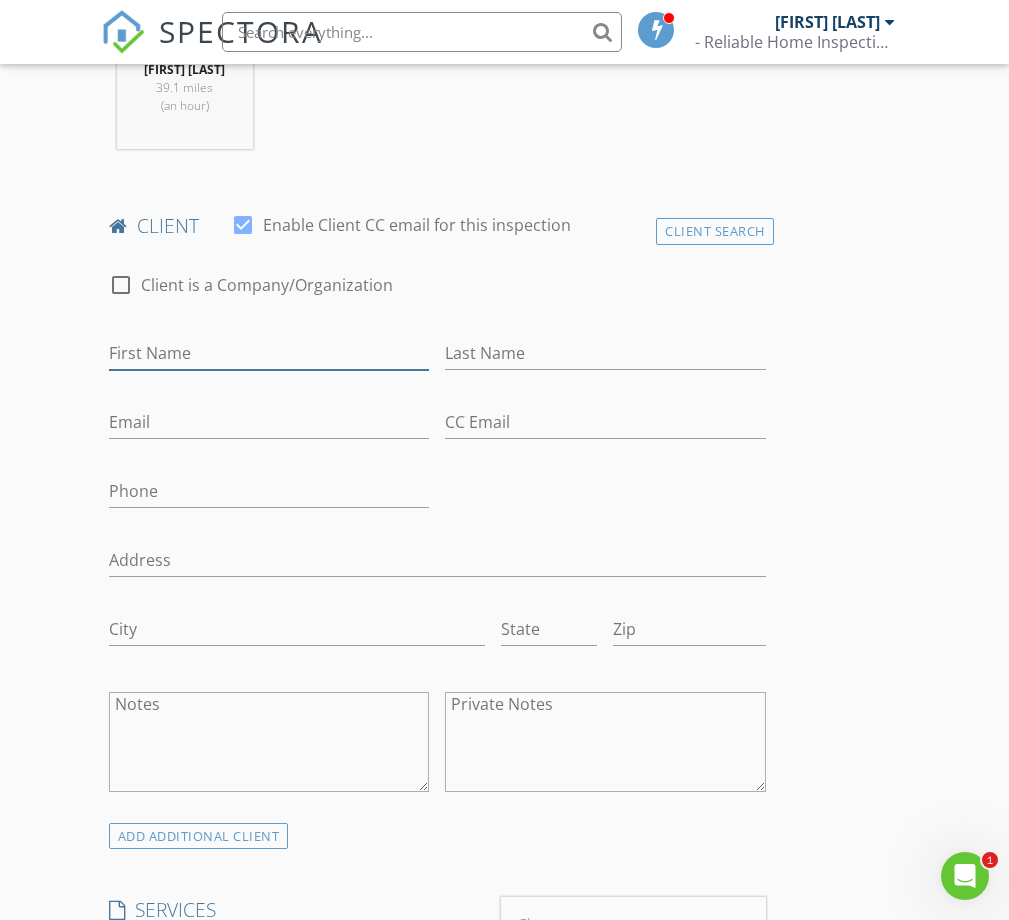 click on "First Name" at bounding box center (269, 353) 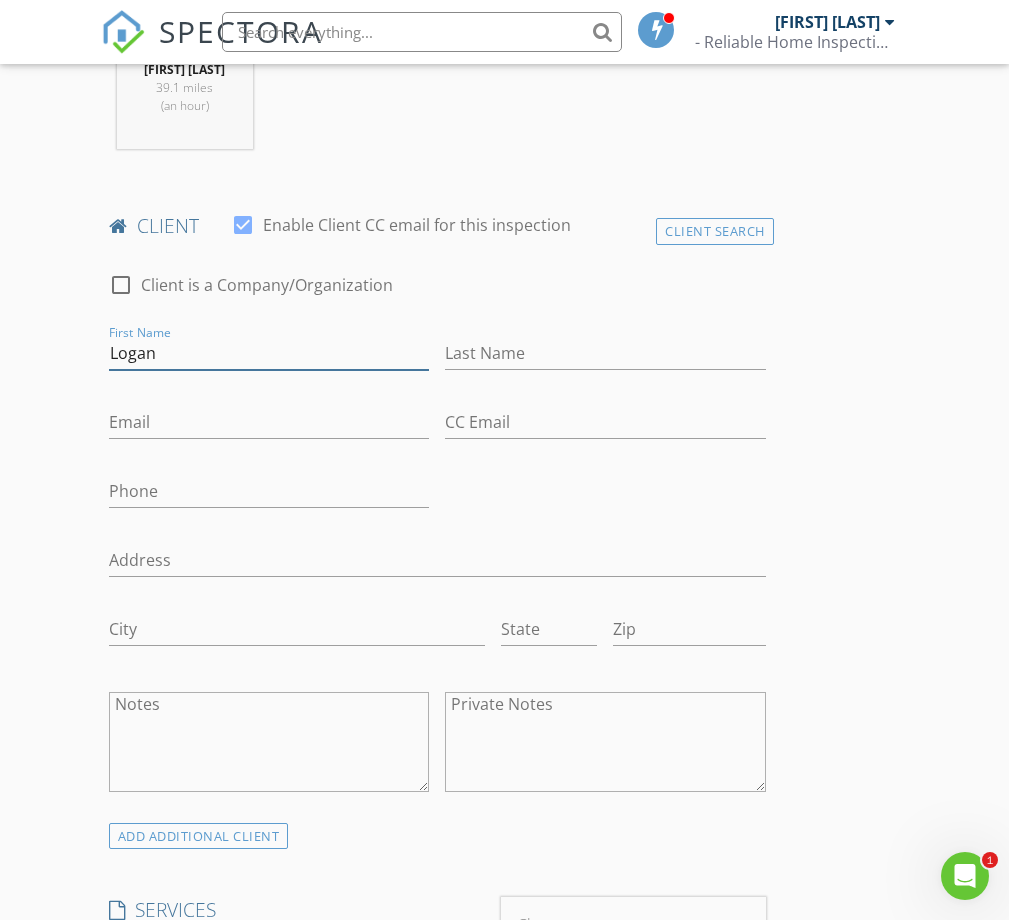 type on "Logan" 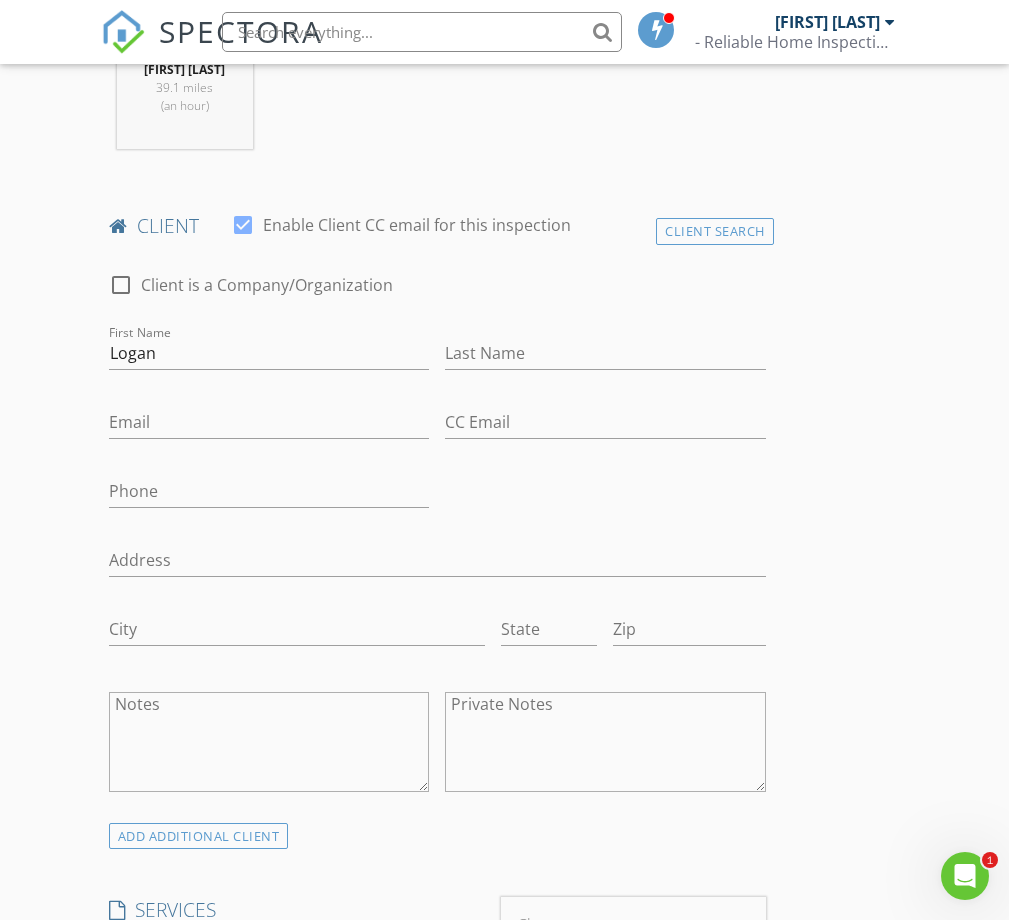 click on "Last Name" at bounding box center (605, 357) 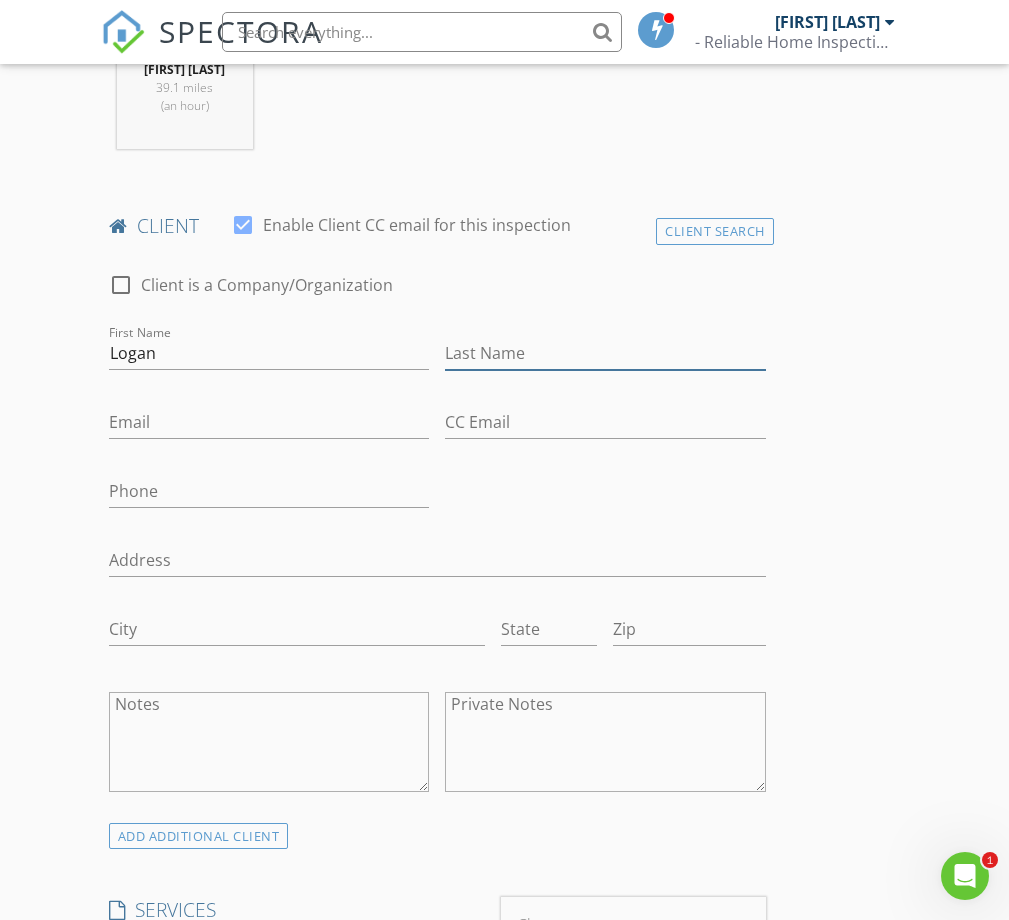 click on "Last Name" at bounding box center [605, 353] 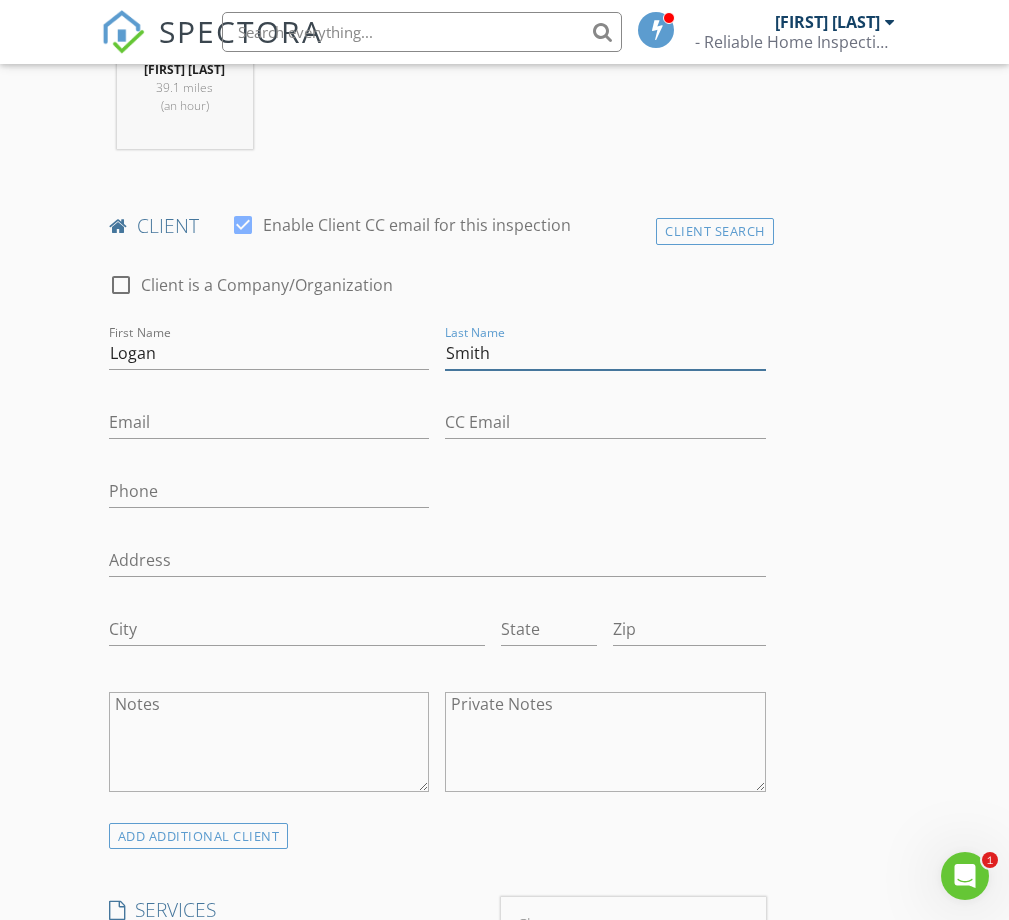 type on "Smith" 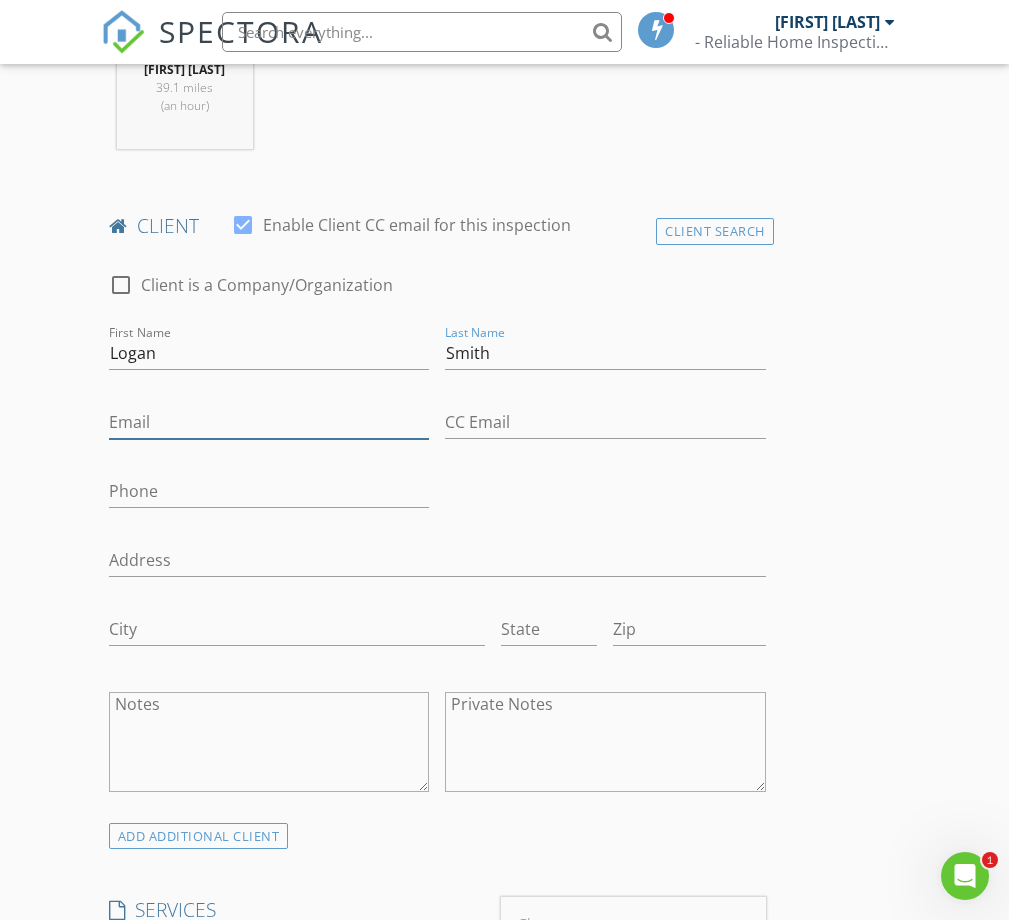 click on "Email" at bounding box center (269, 422) 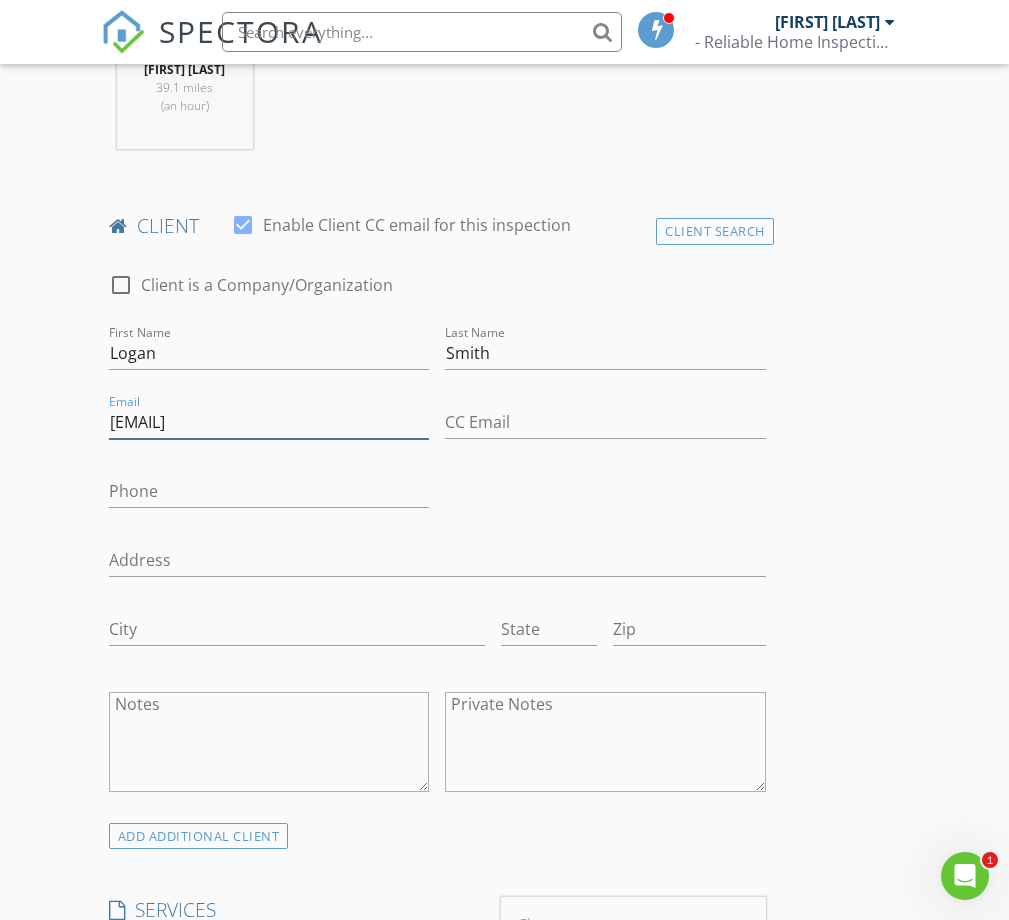 type on "Lsmith4207@gmail.com" 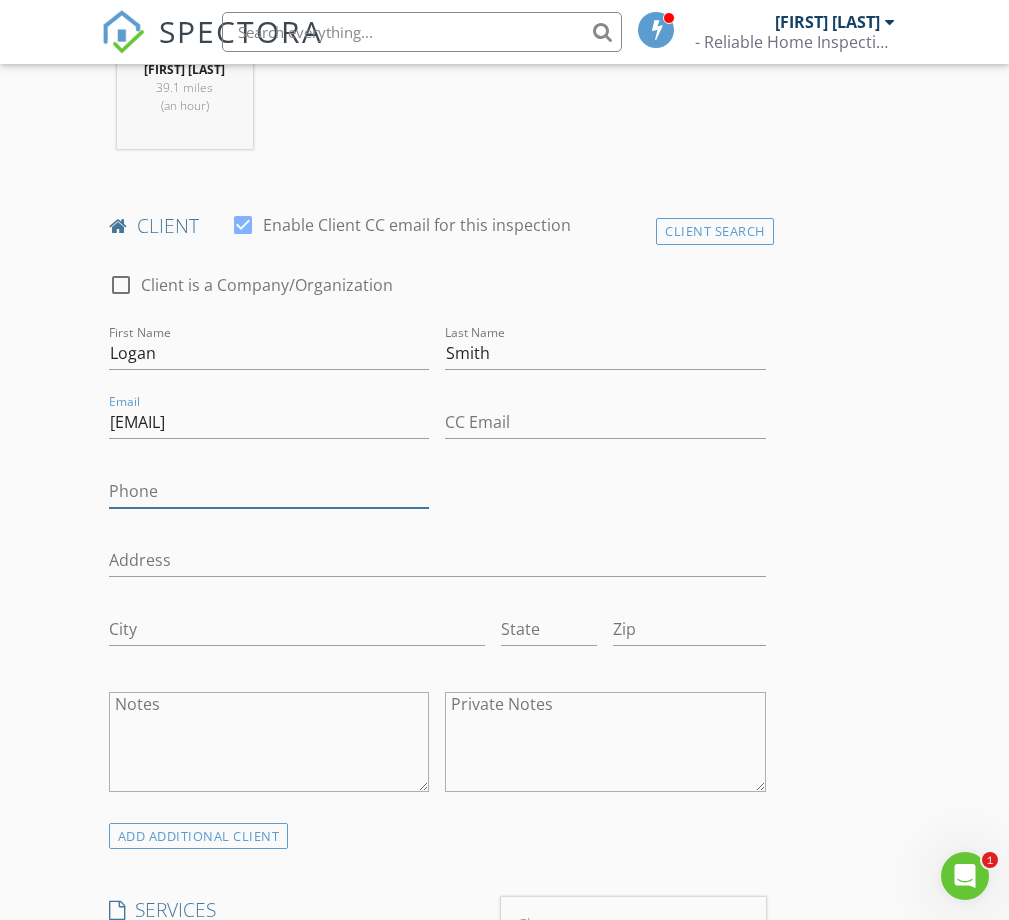 click on "Phone" at bounding box center (269, 491) 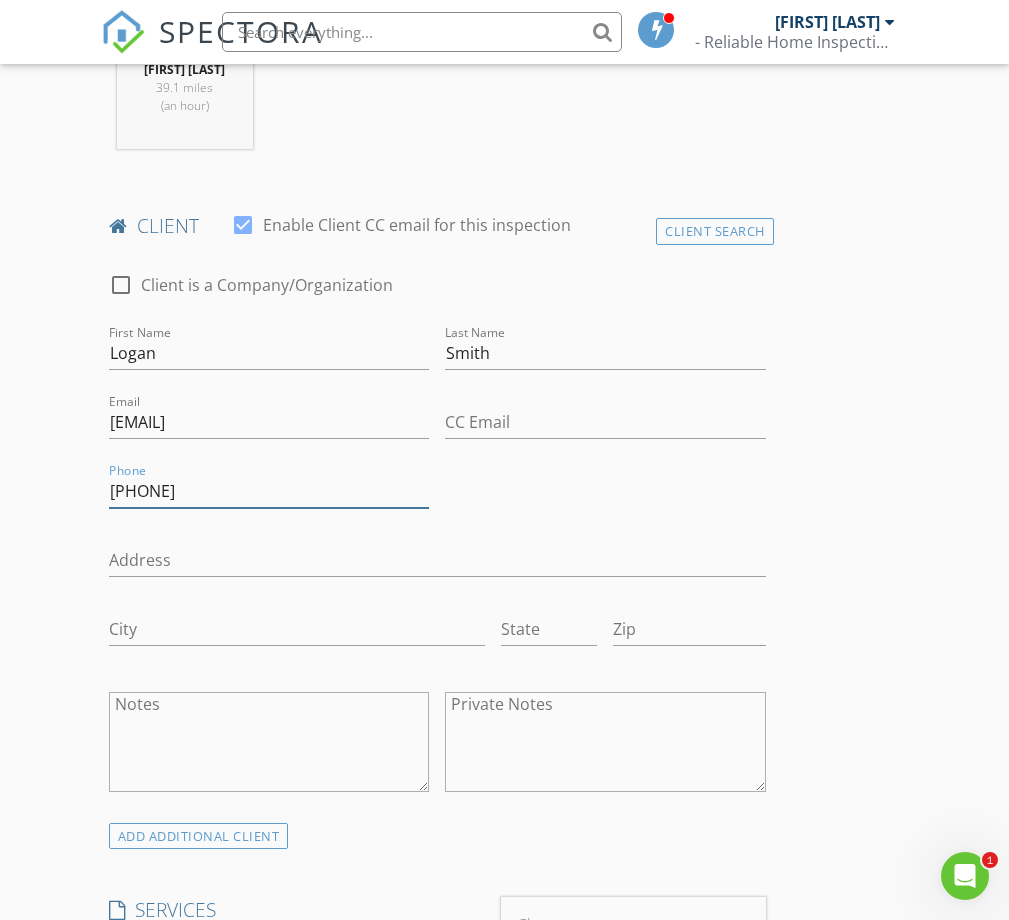 type on "[PHONE]" 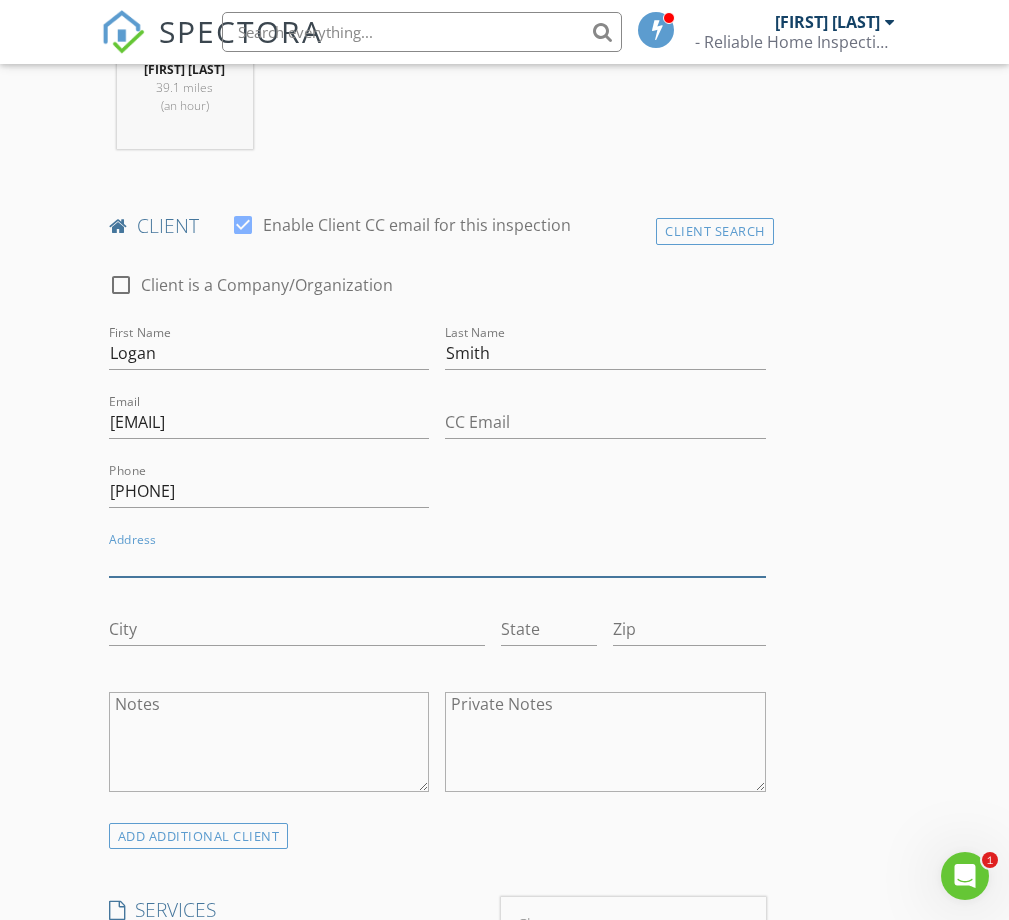 click on "Address" at bounding box center (437, 560) 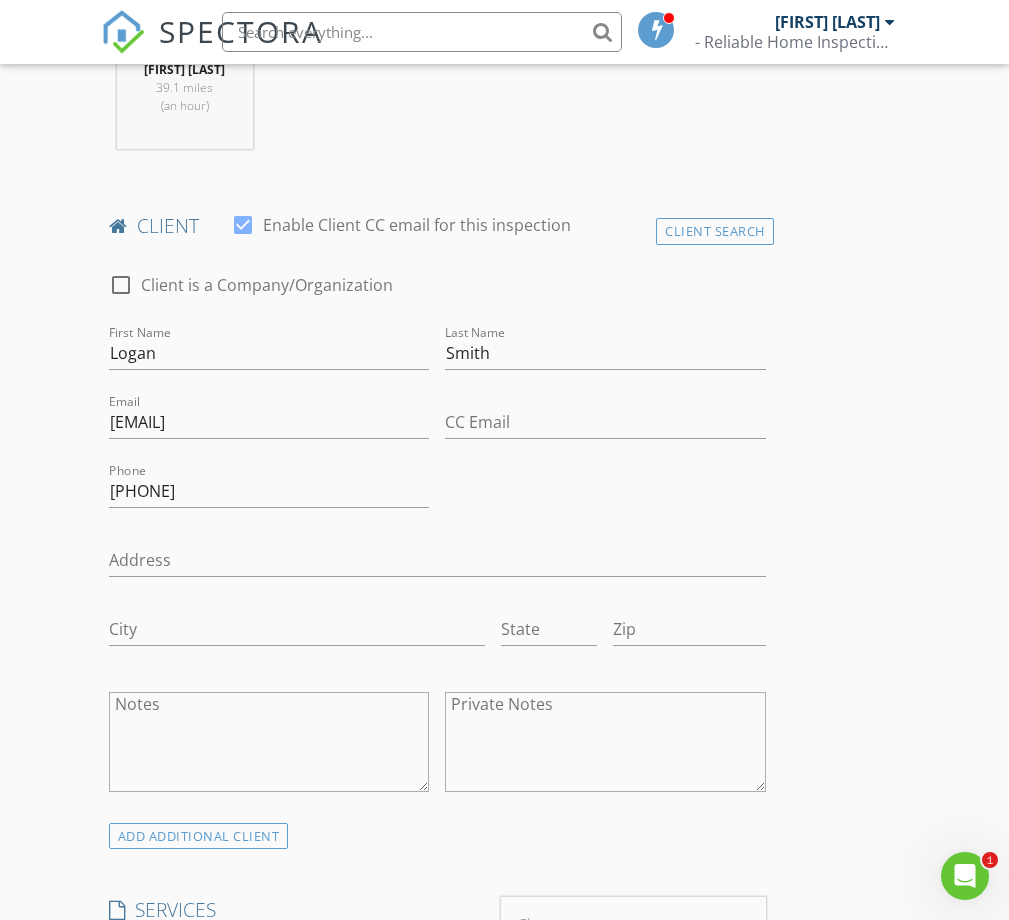 drag, startPoint x: 149, startPoint y: 542, endPoint x: 105, endPoint y: 571, distance: 52.69725 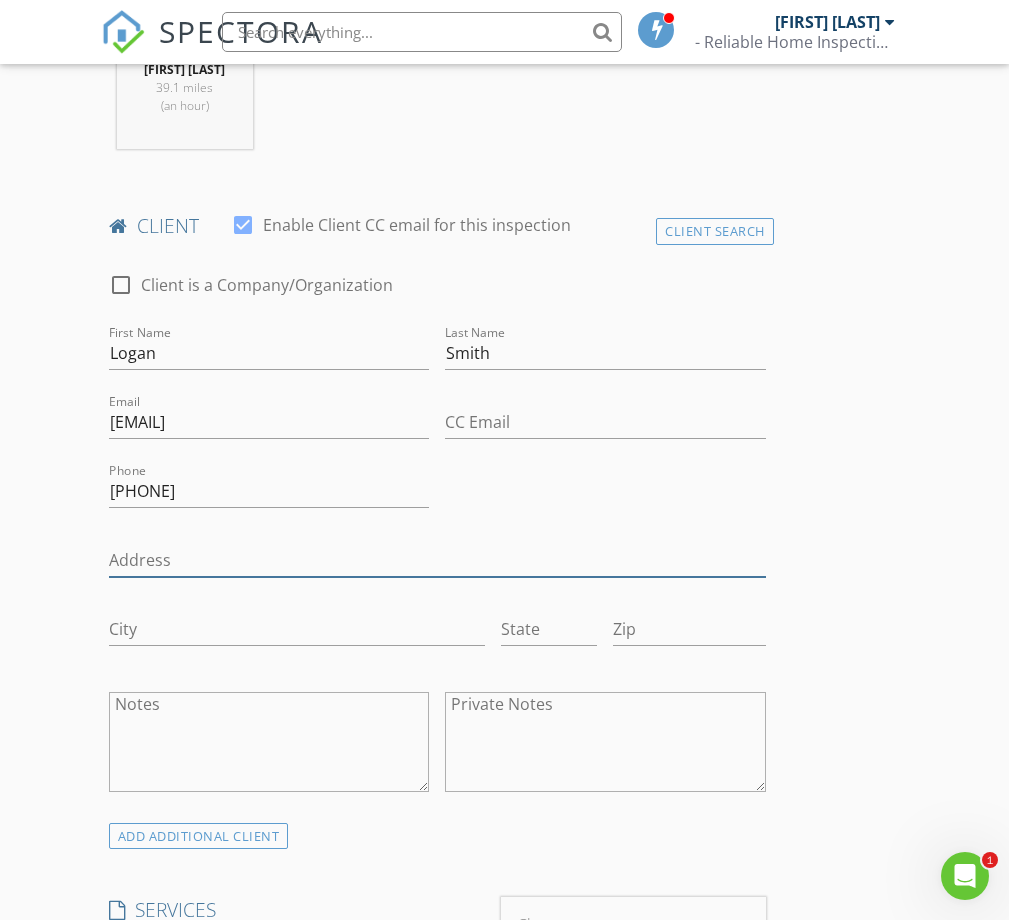 click on "Address" at bounding box center (437, 560) 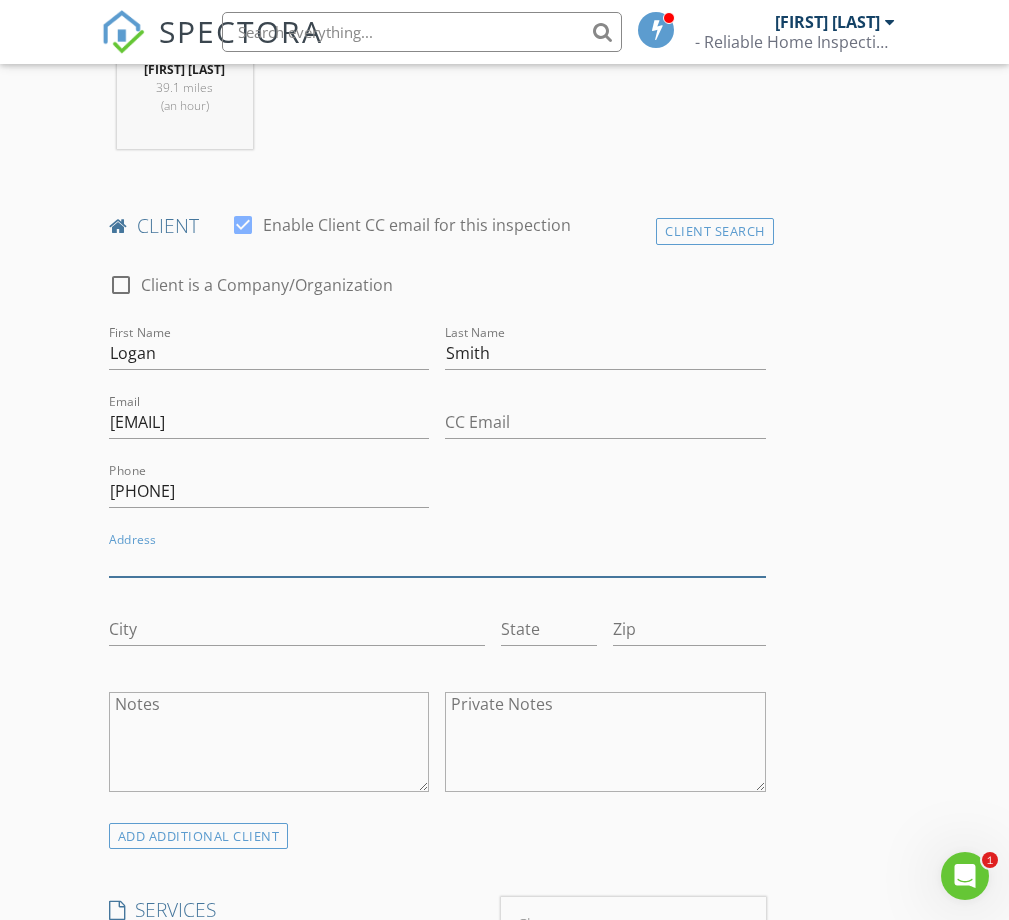 paste on "605 Henry Ln, Winnie, TX 77665" 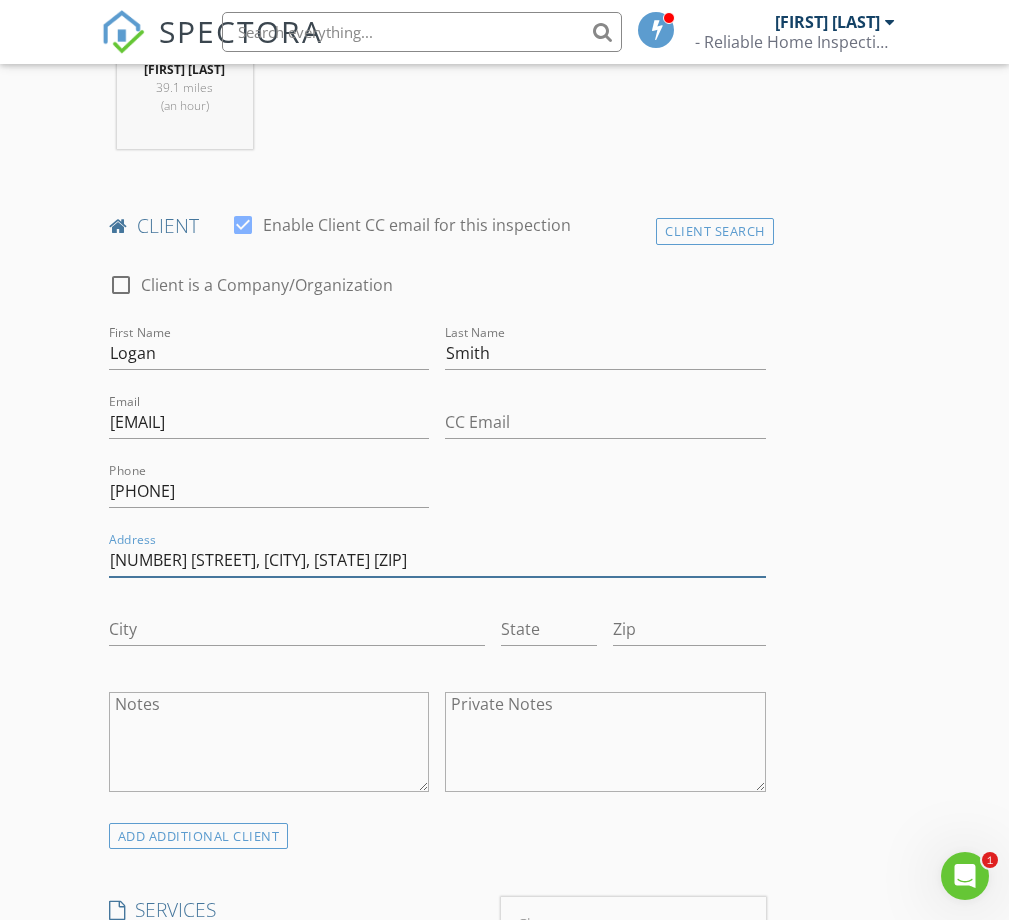 type on "605 Henry Ln, Winnie, TX 77665" 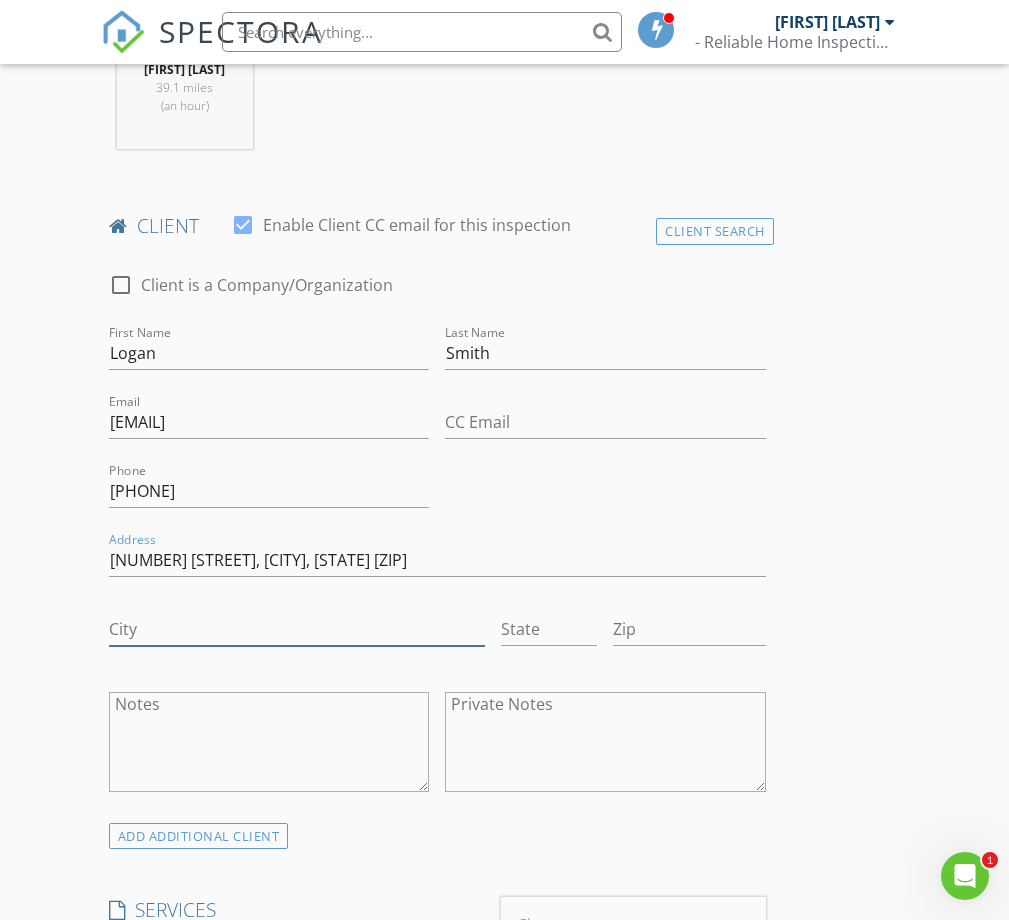 click on "City" at bounding box center [297, 629] 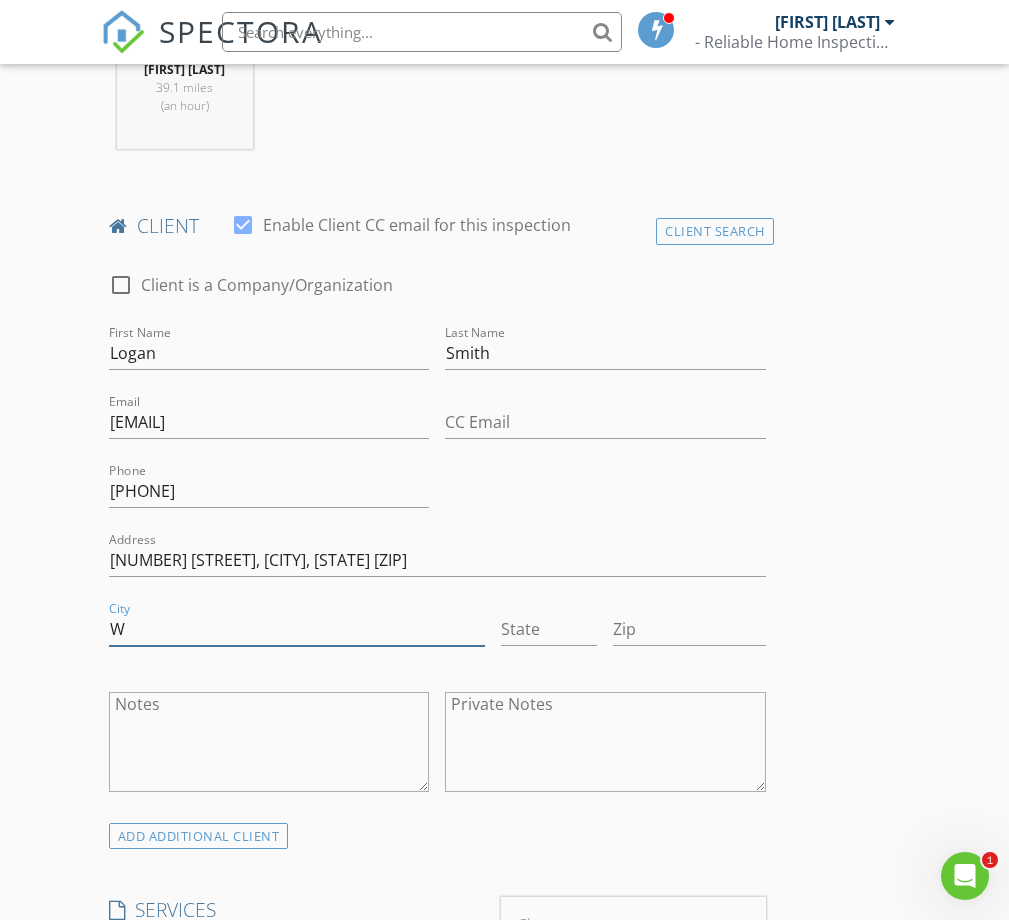 type on "Winnie" 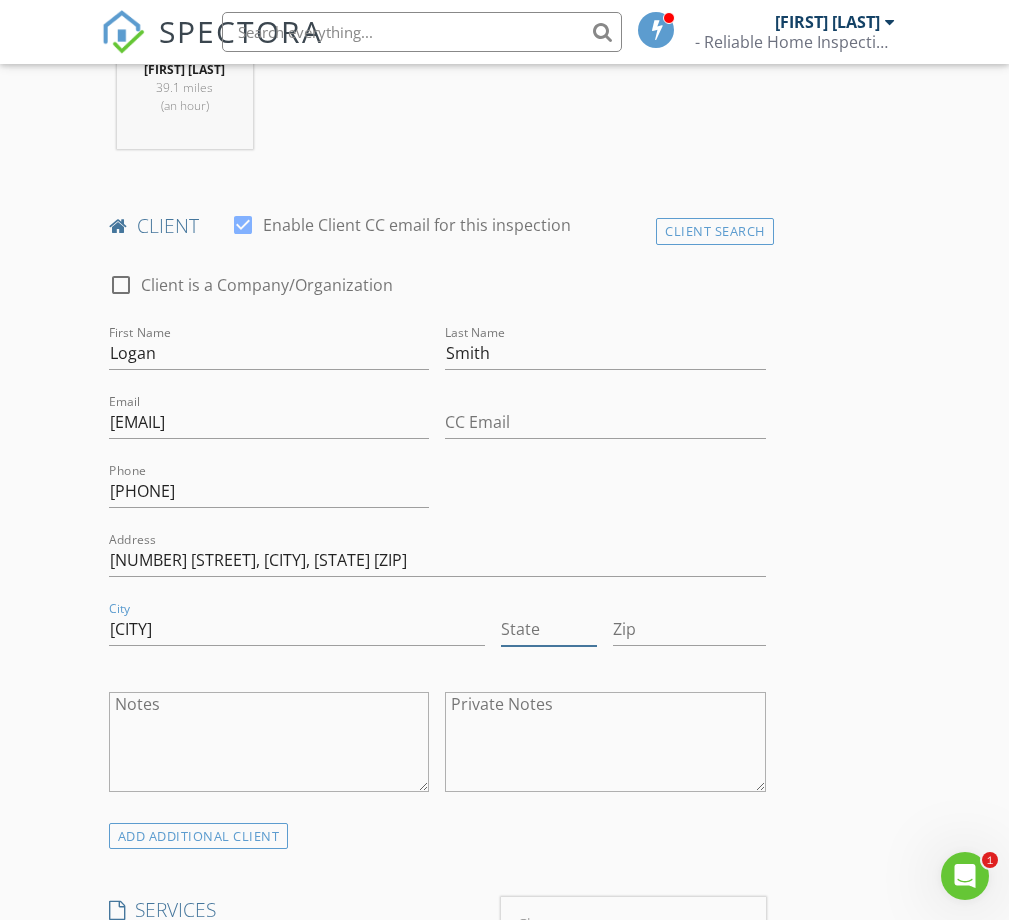 type on "Texas" 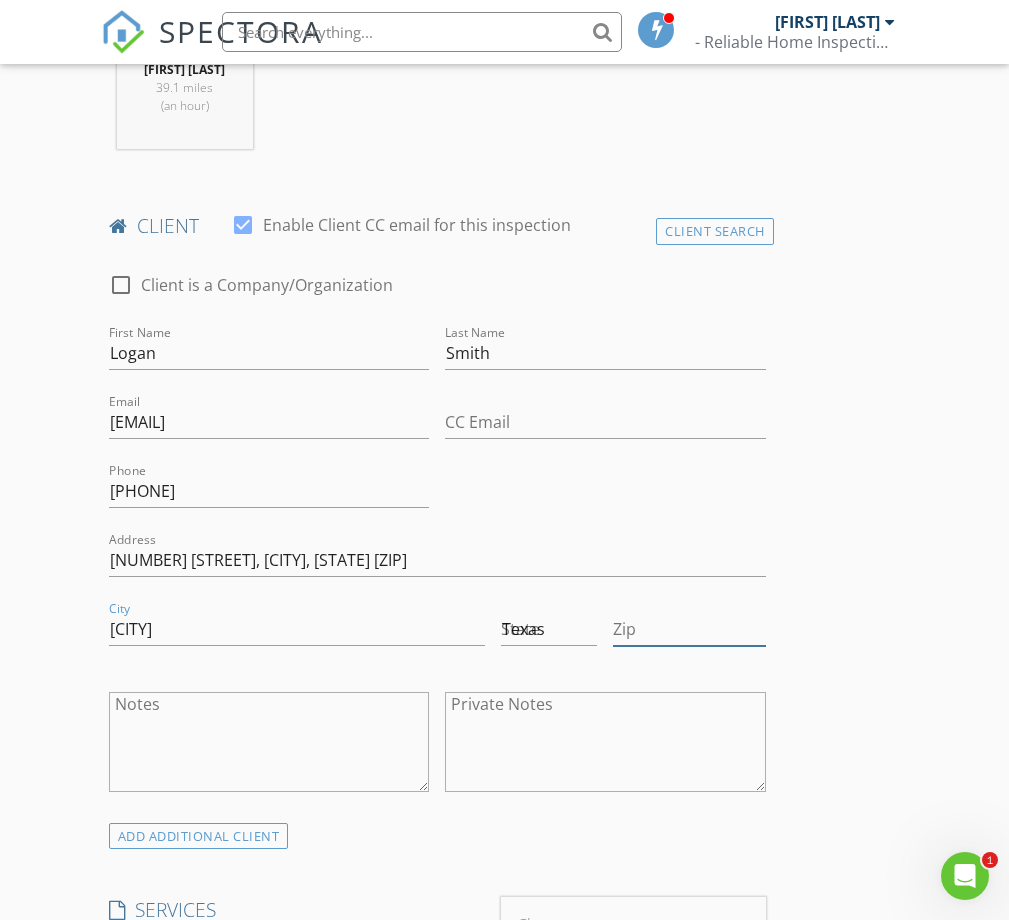 type on "[POSTAL_CODE]" 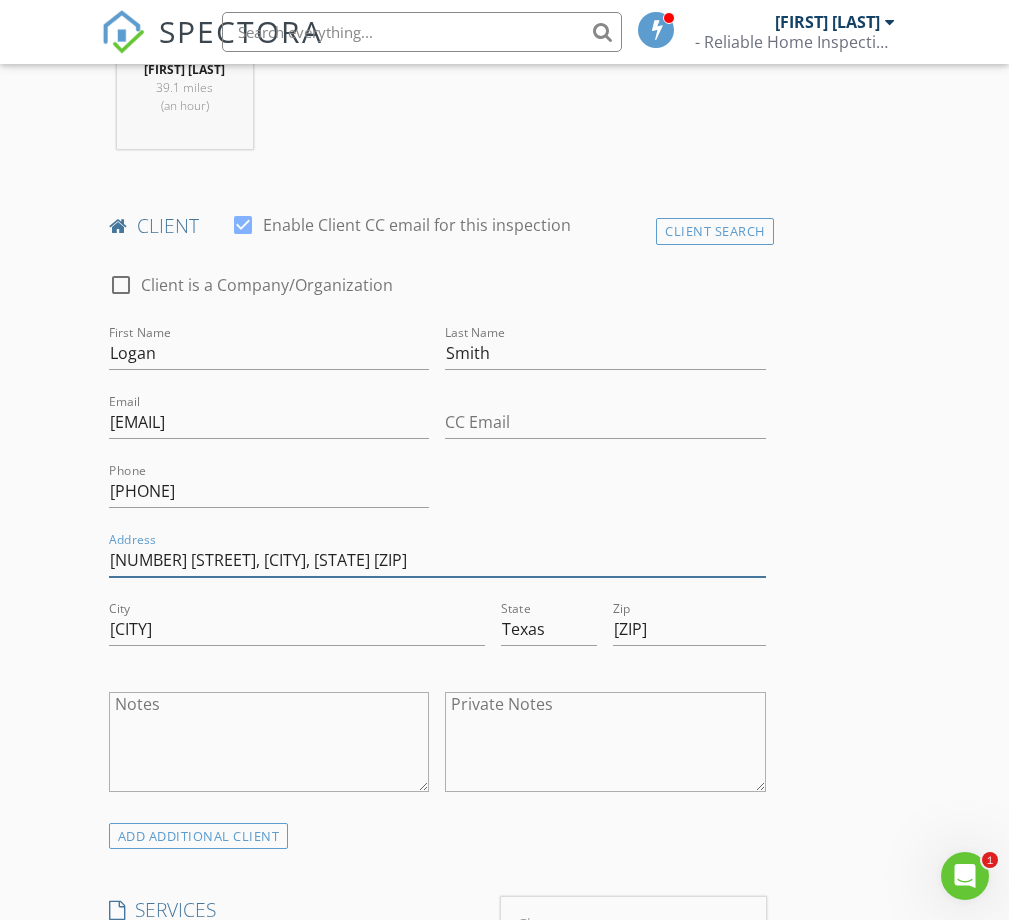drag, startPoint x: 365, startPoint y: 550, endPoint x: 205, endPoint y: 572, distance: 161.50542 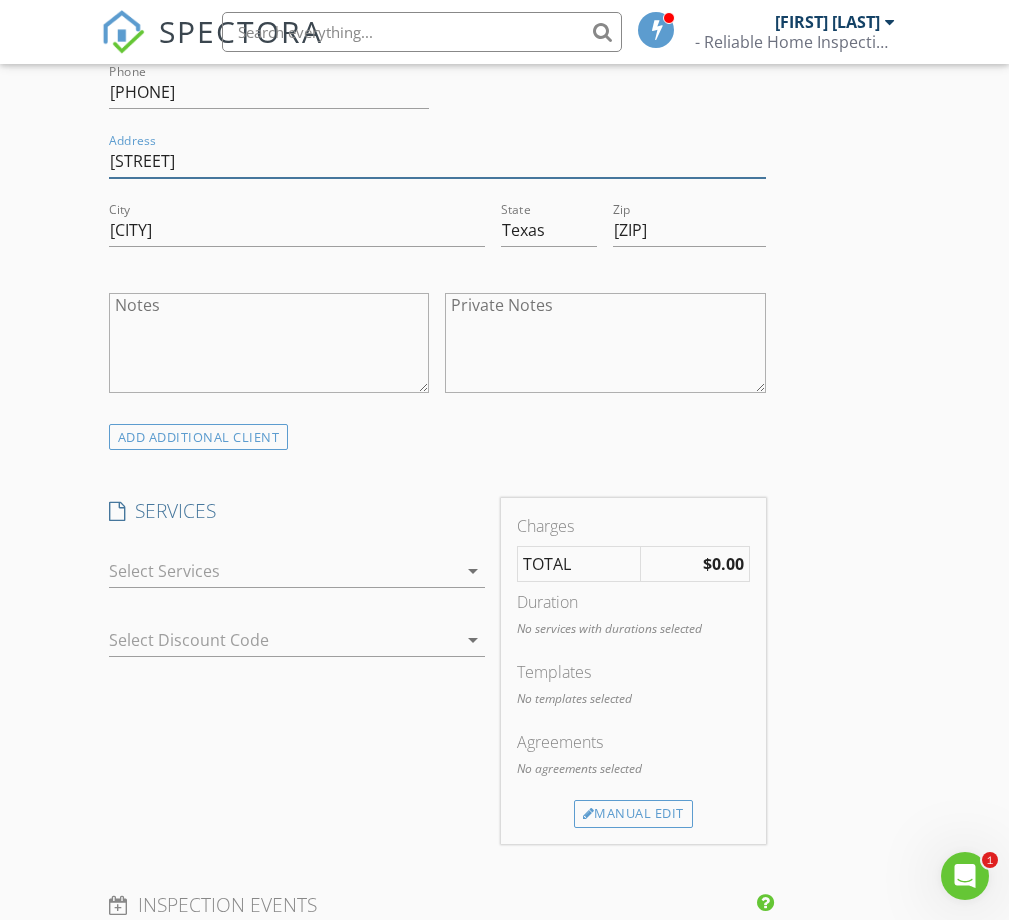 scroll, scrollTop: 1300, scrollLeft: 0, axis: vertical 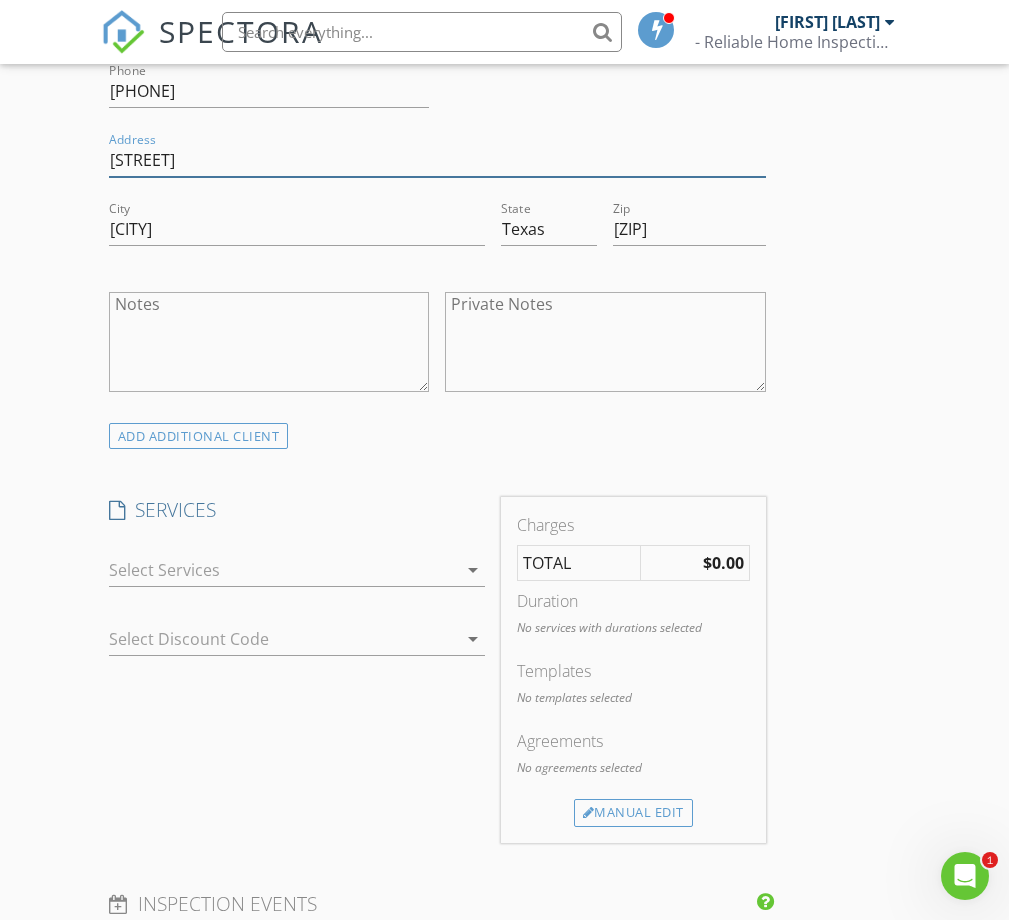 type on "[NUMBER] [STREET]" 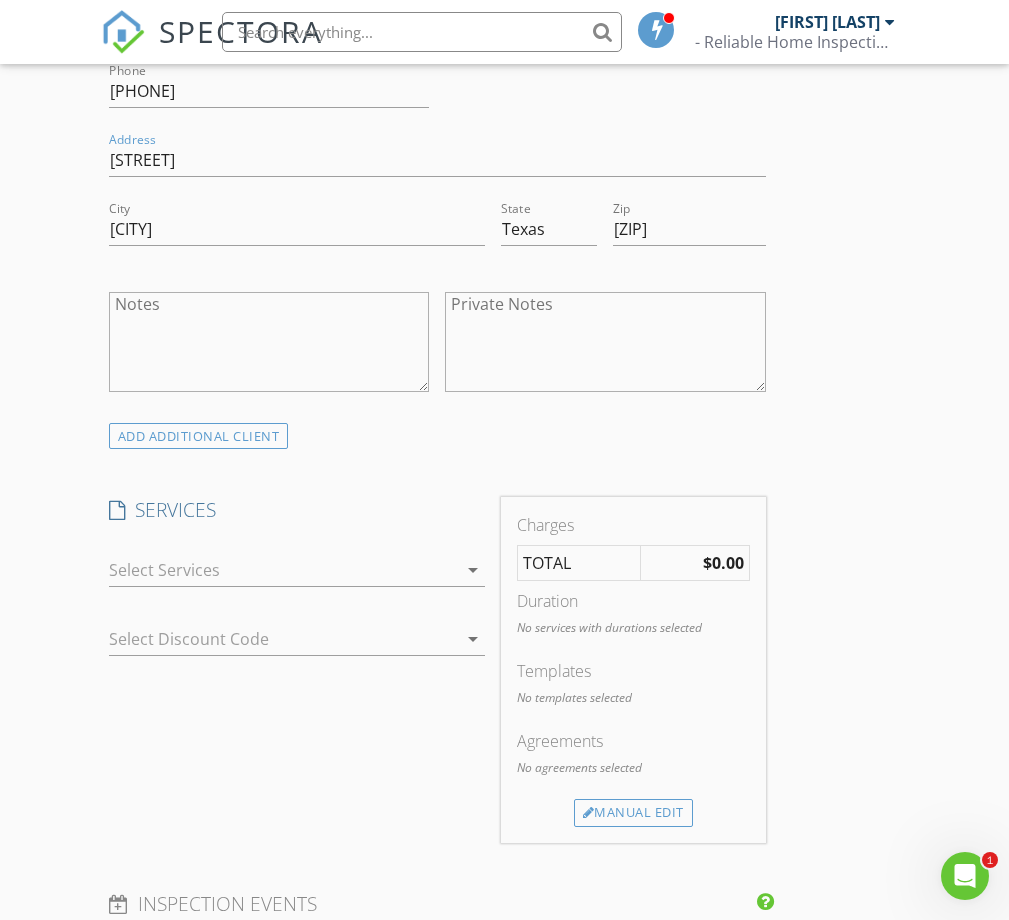 click on "arrow_drop_down" at bounding box center (473, 570) 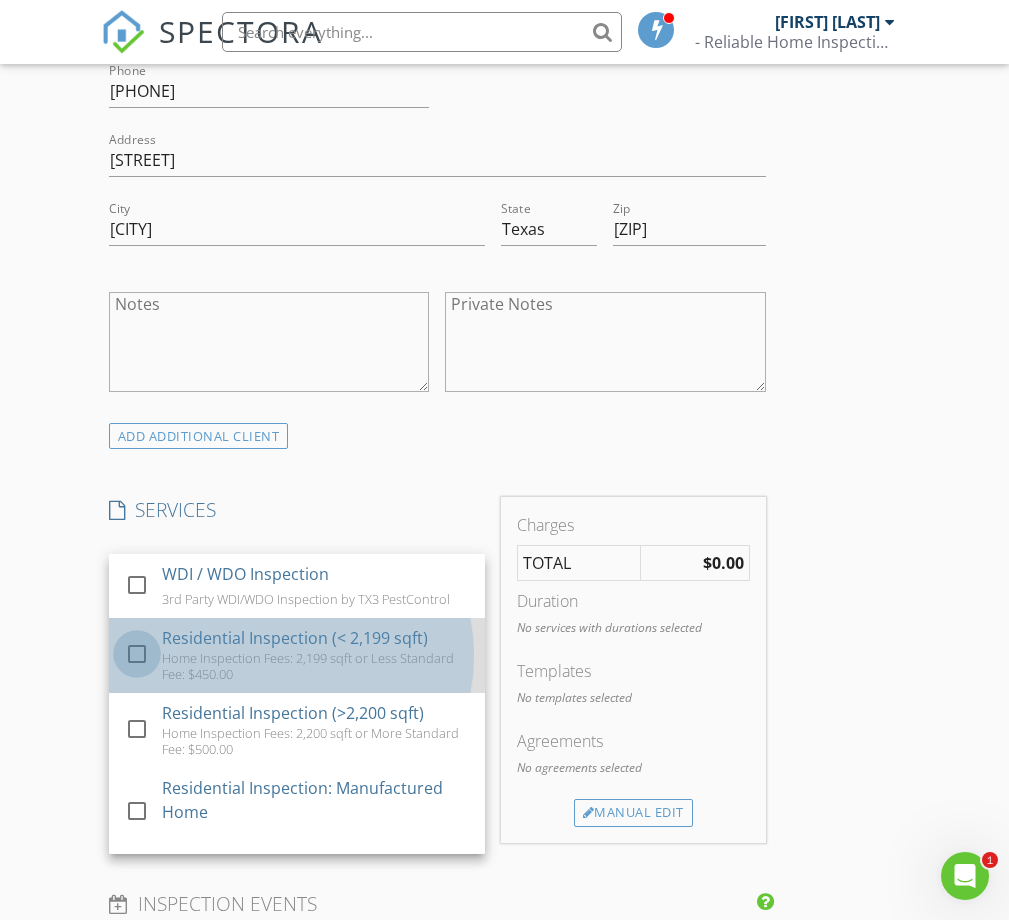 click at bounding box center (137, 654) 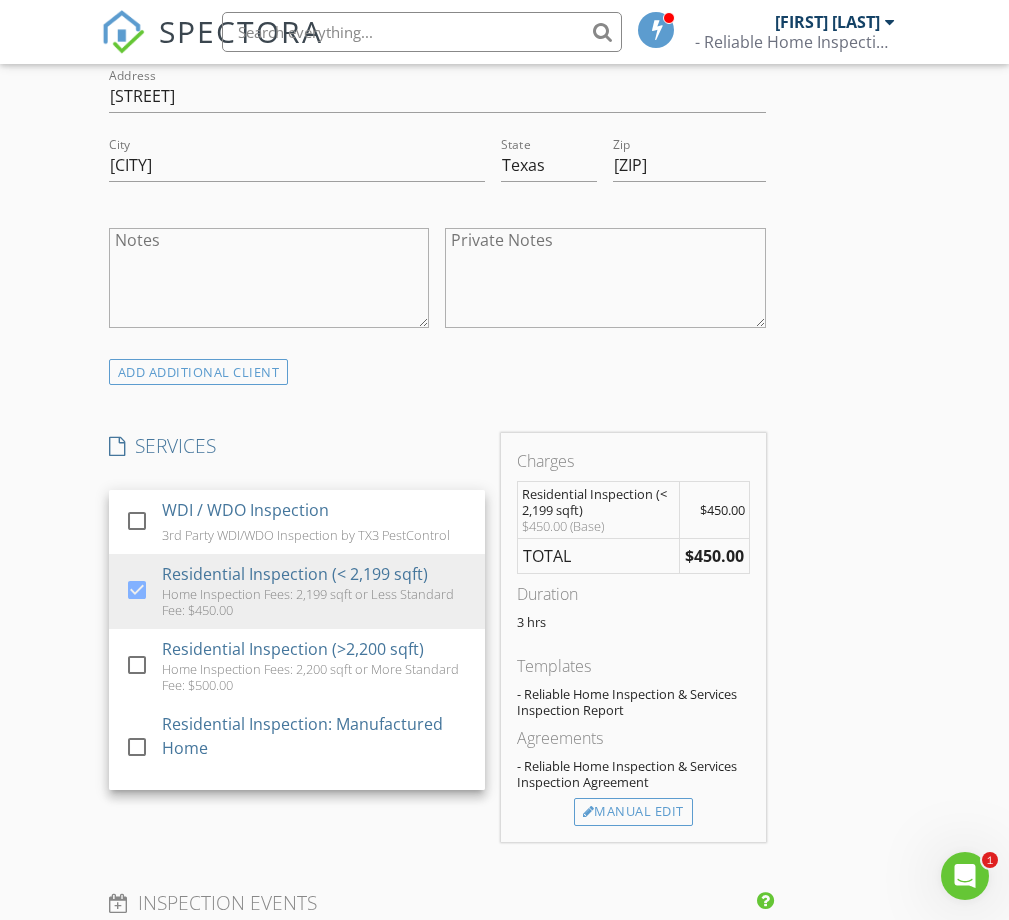 scroll, scrollTop: 1400, scrollLeft: 0, axis: vertical 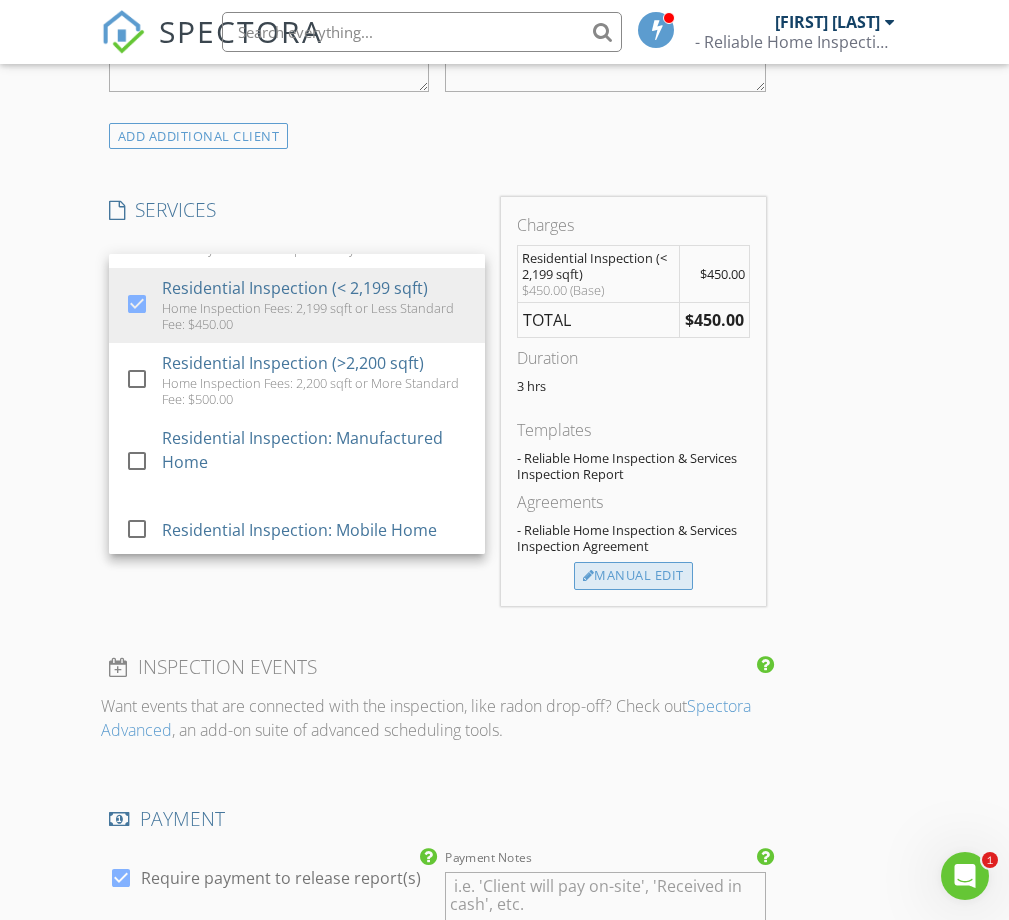 click on "Manual Edit" at bounding box center [633, 576] 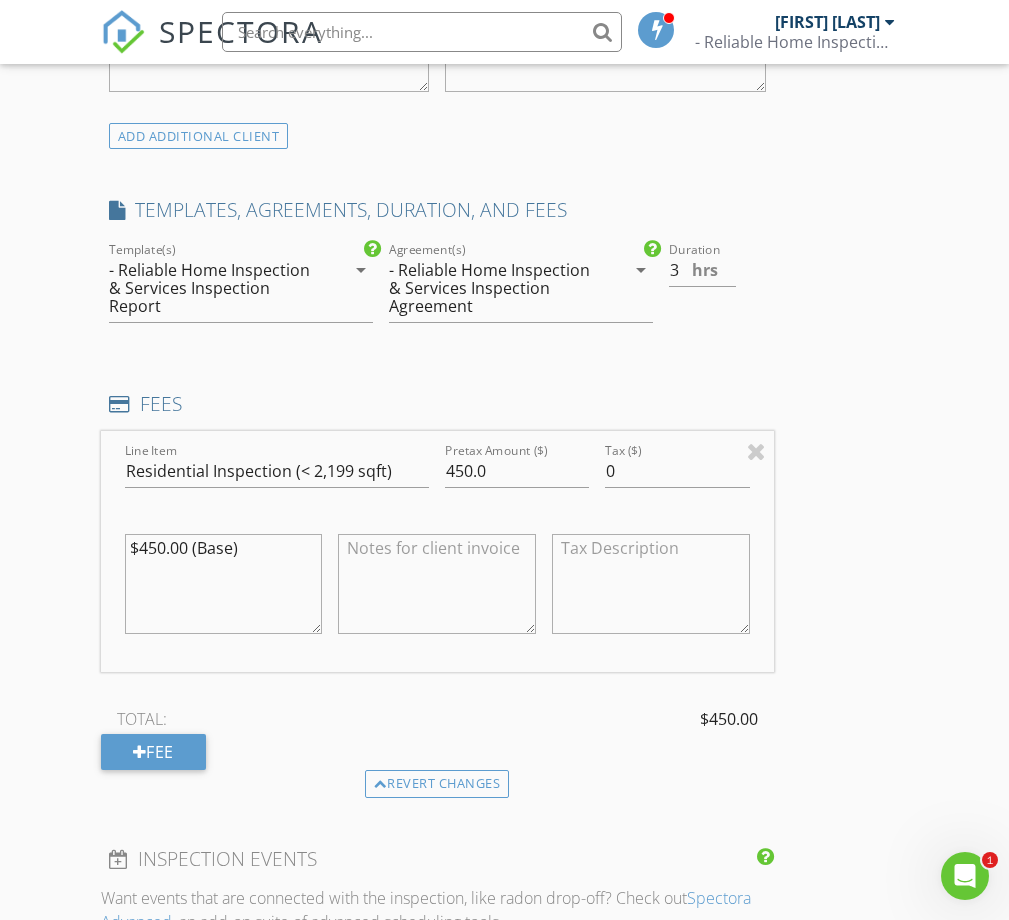click at bounding box center [437, 584] 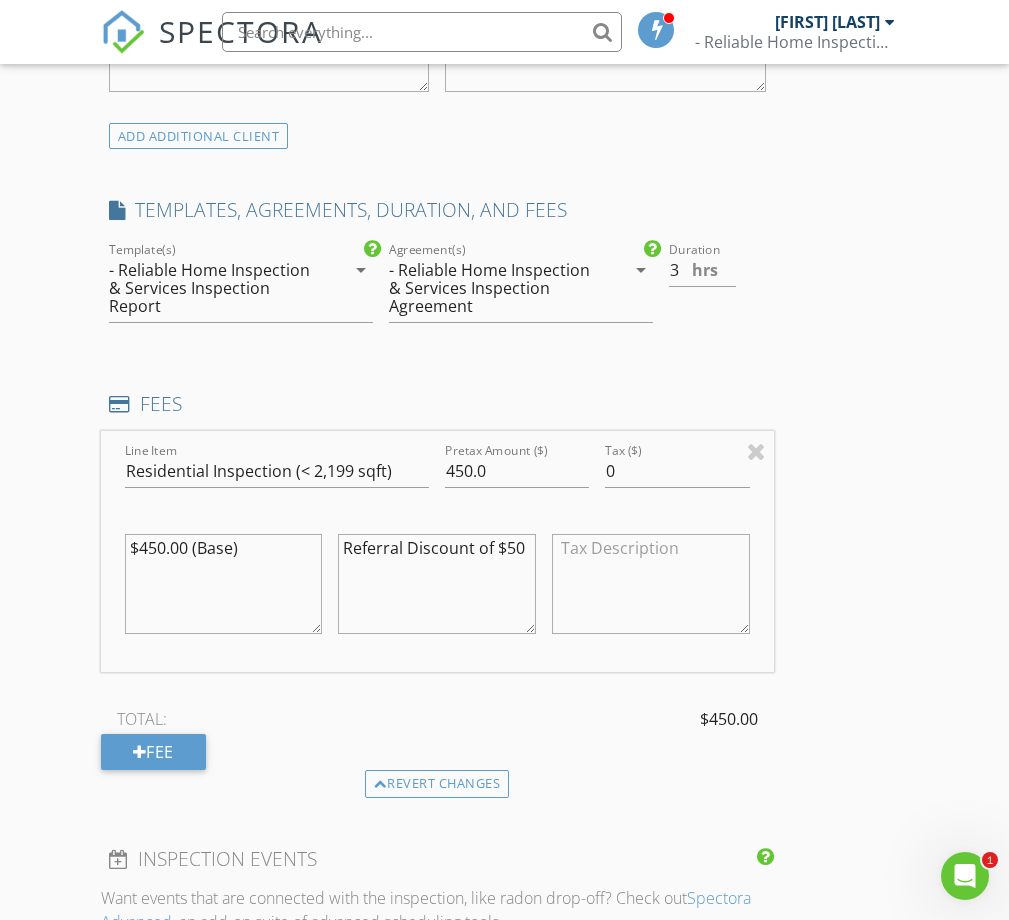type on "Refferal Discount of $50" 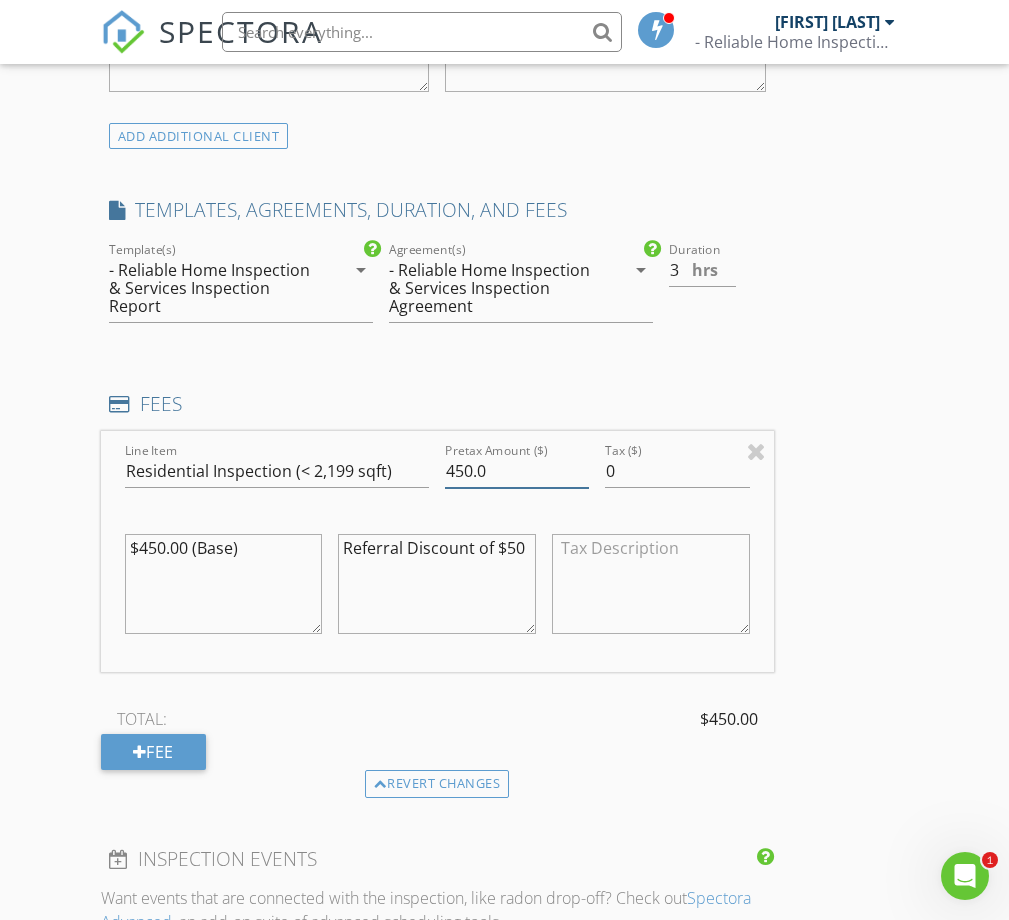click on "450.0" at bounding box center [517, 471] 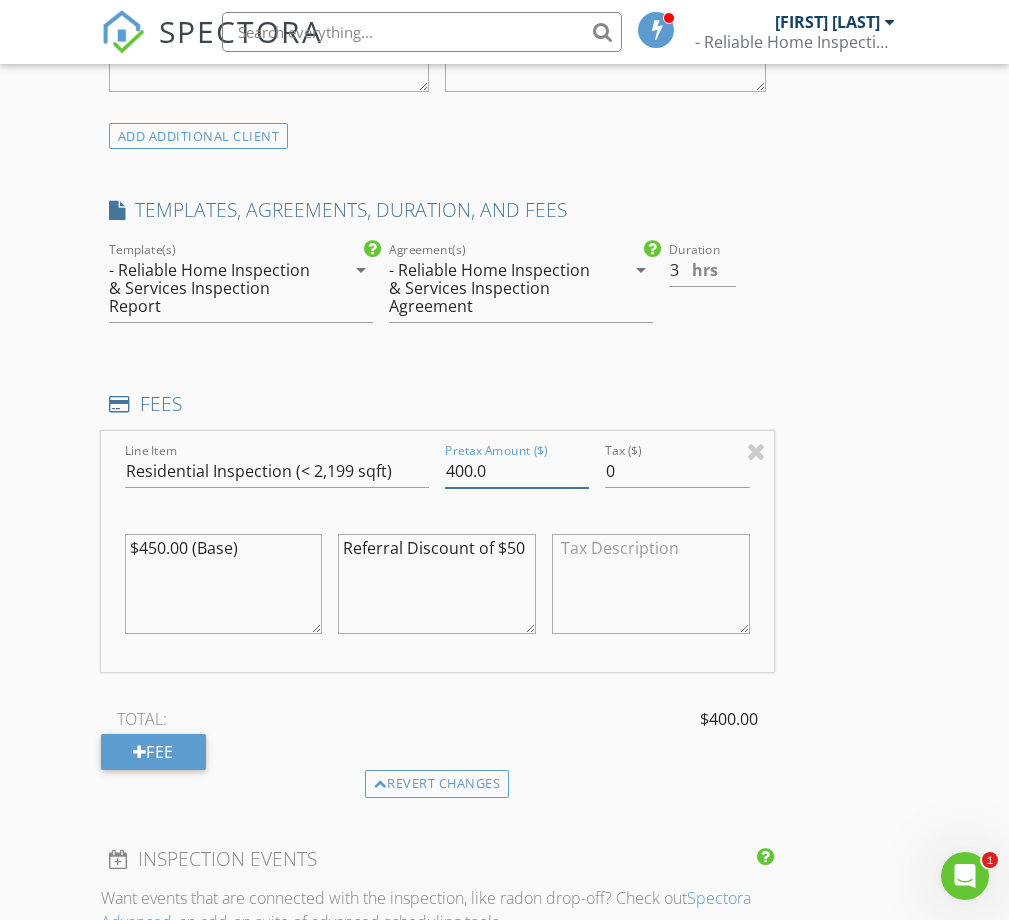 type on "400.0" 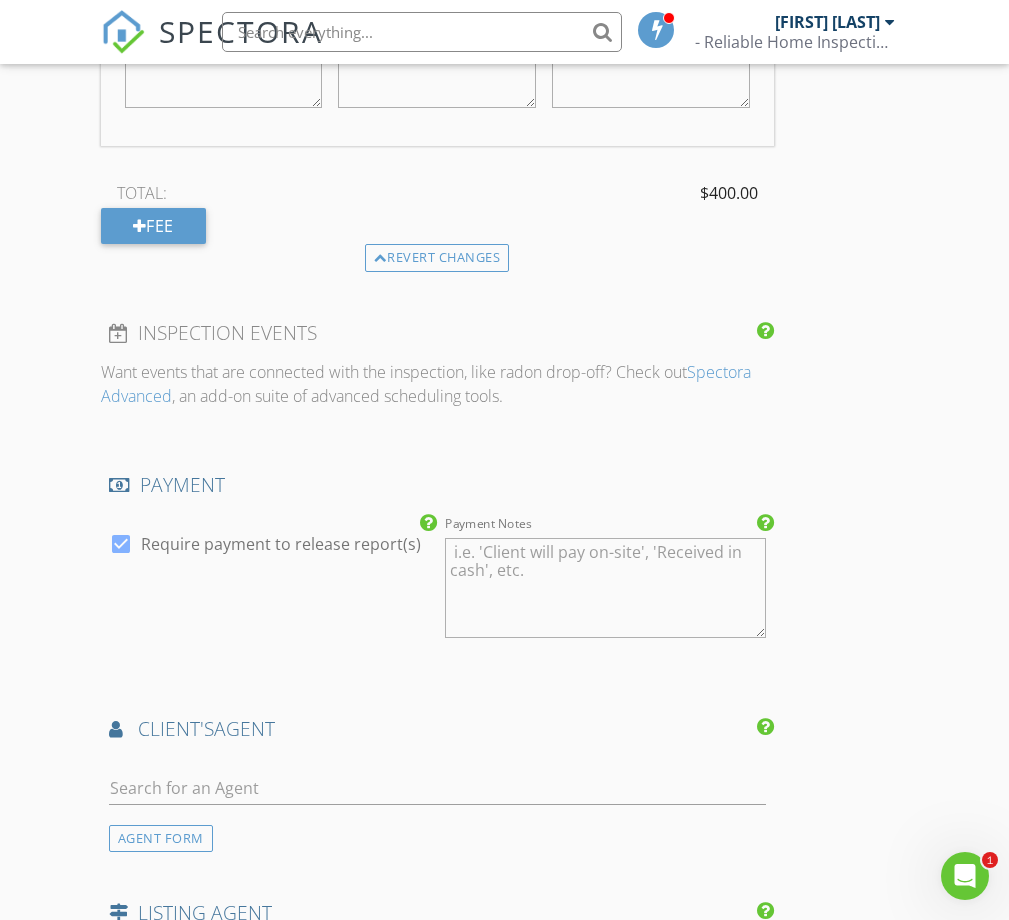 scroll, scrollTop: 2400, scrollLeft: 0, axis: vertical 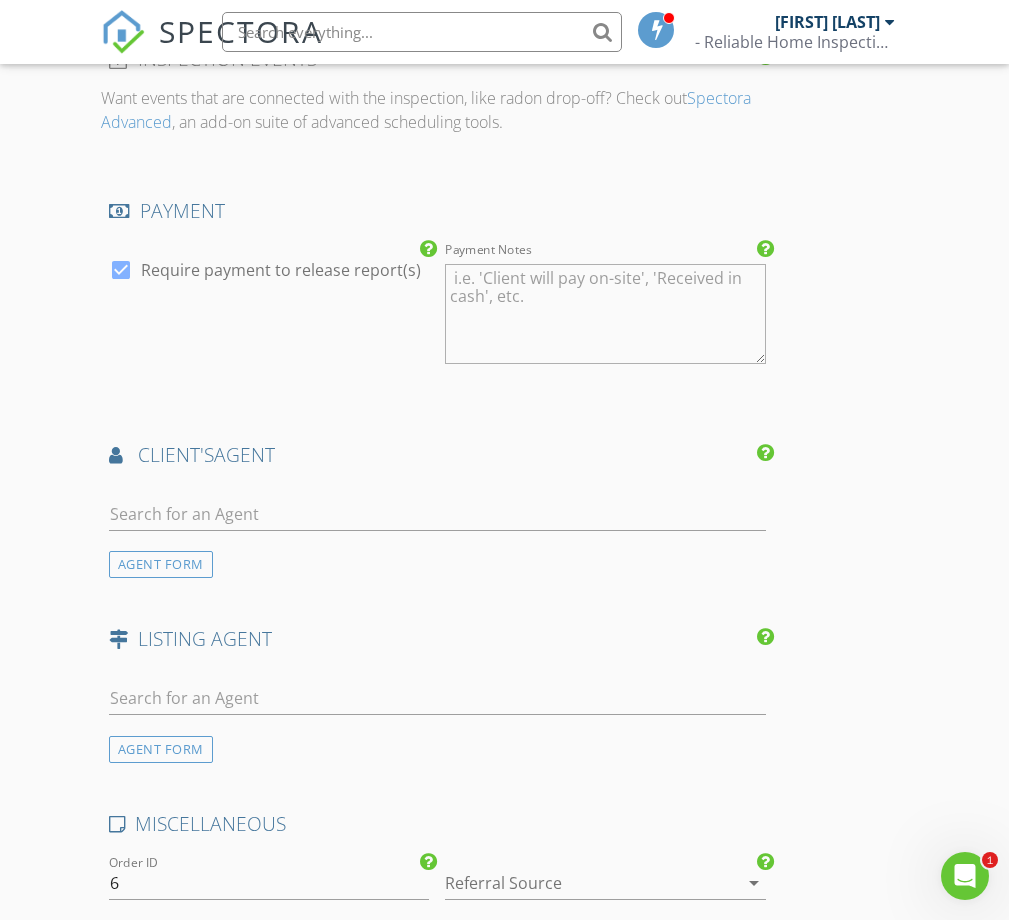type on "Referral Discount of $50" 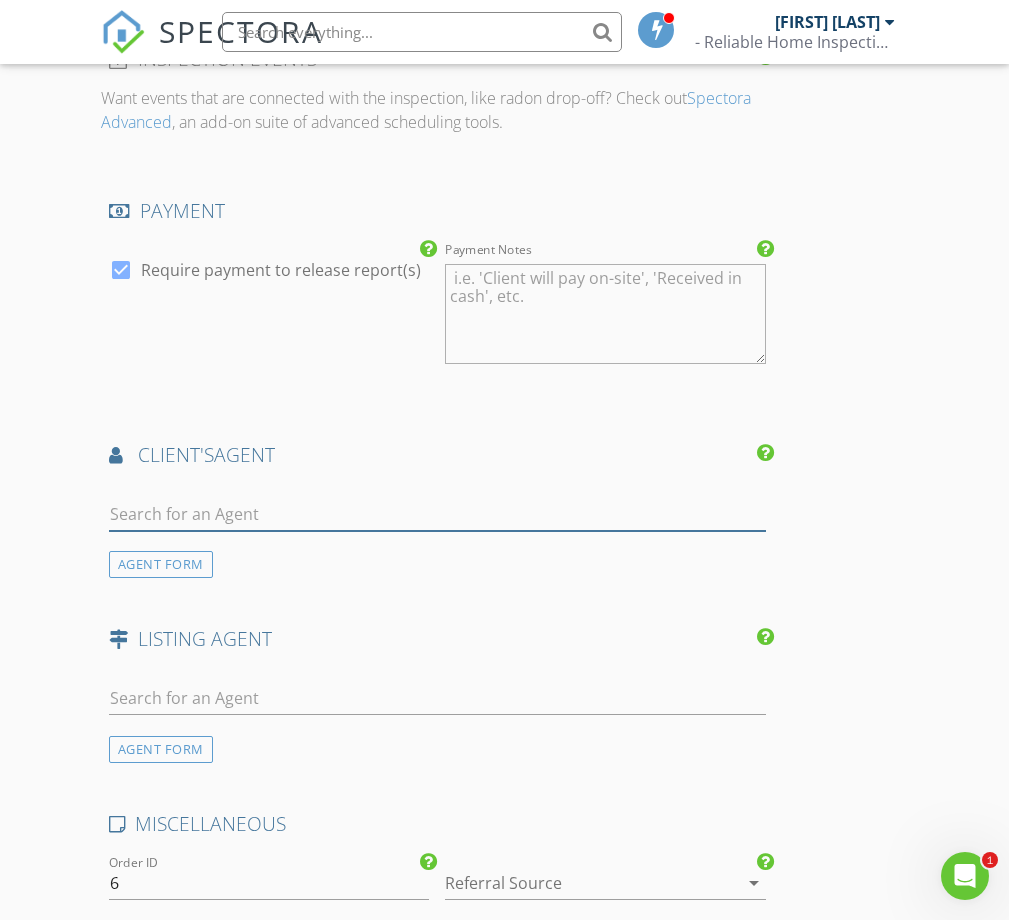click at bounding box center (437, 514) 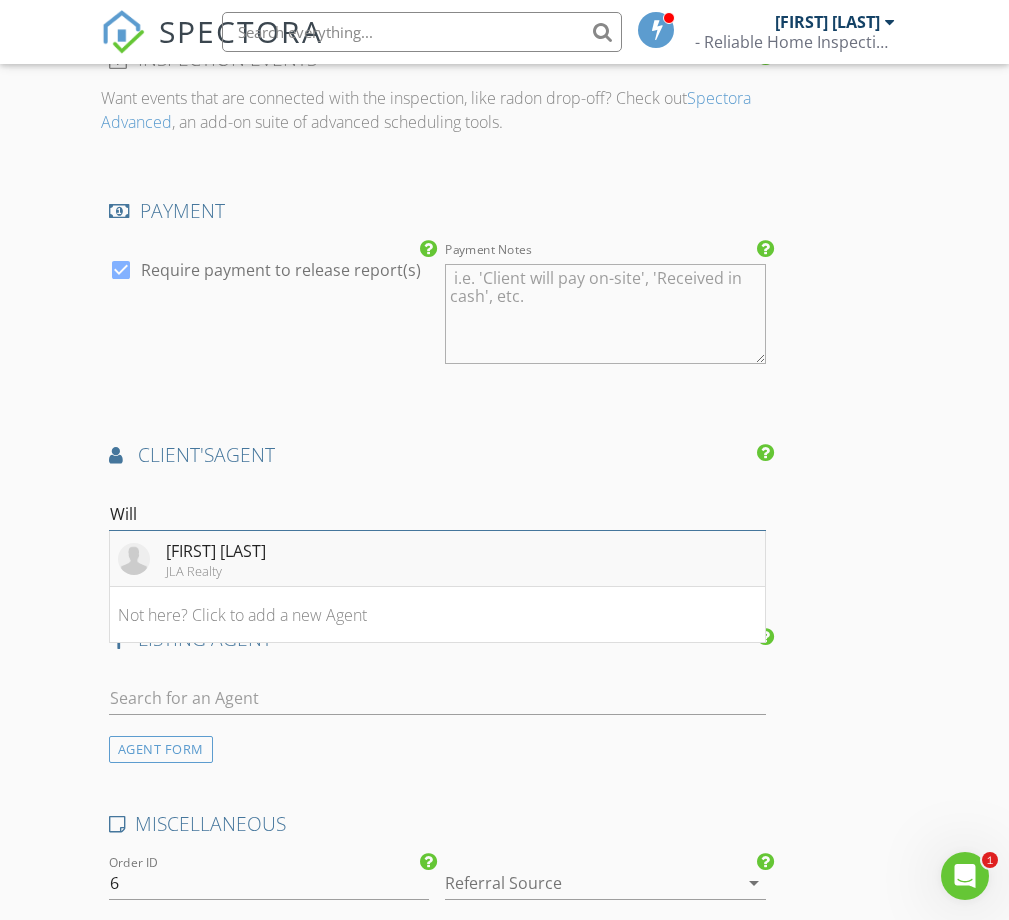 type on "Will" 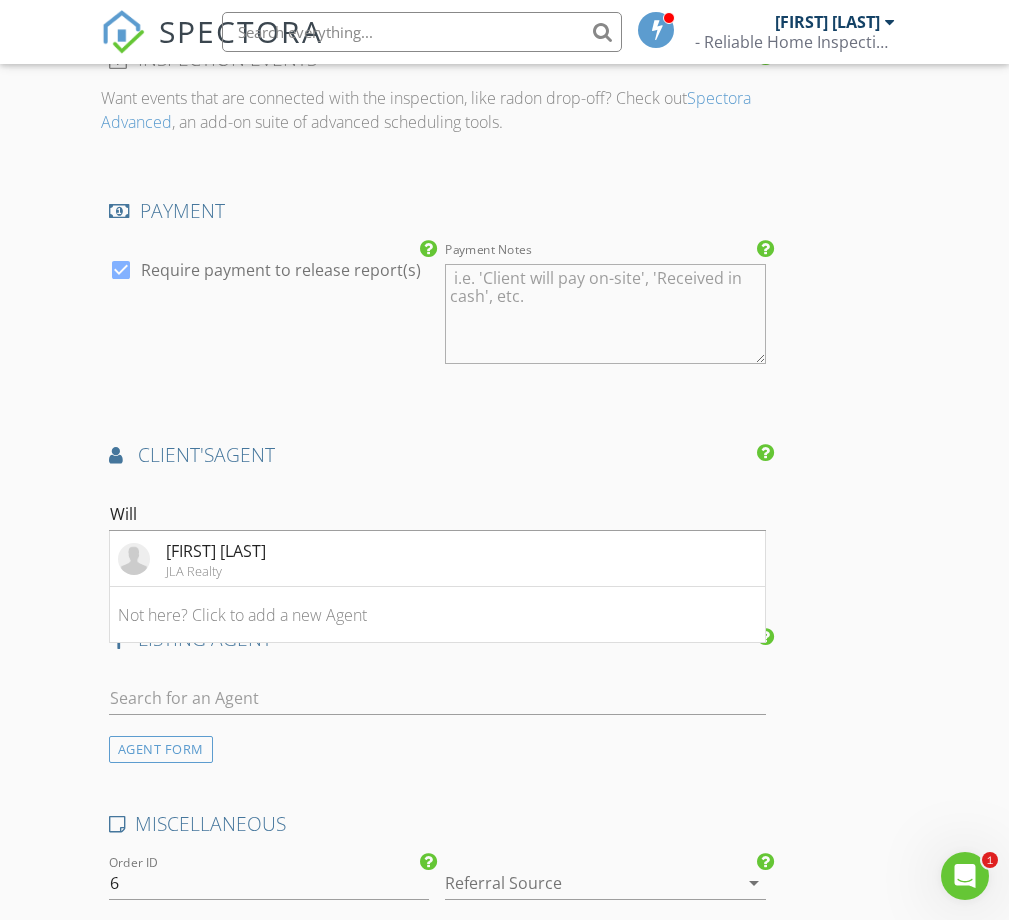 click on "JLA Realty" at bounding box center [216, 571] 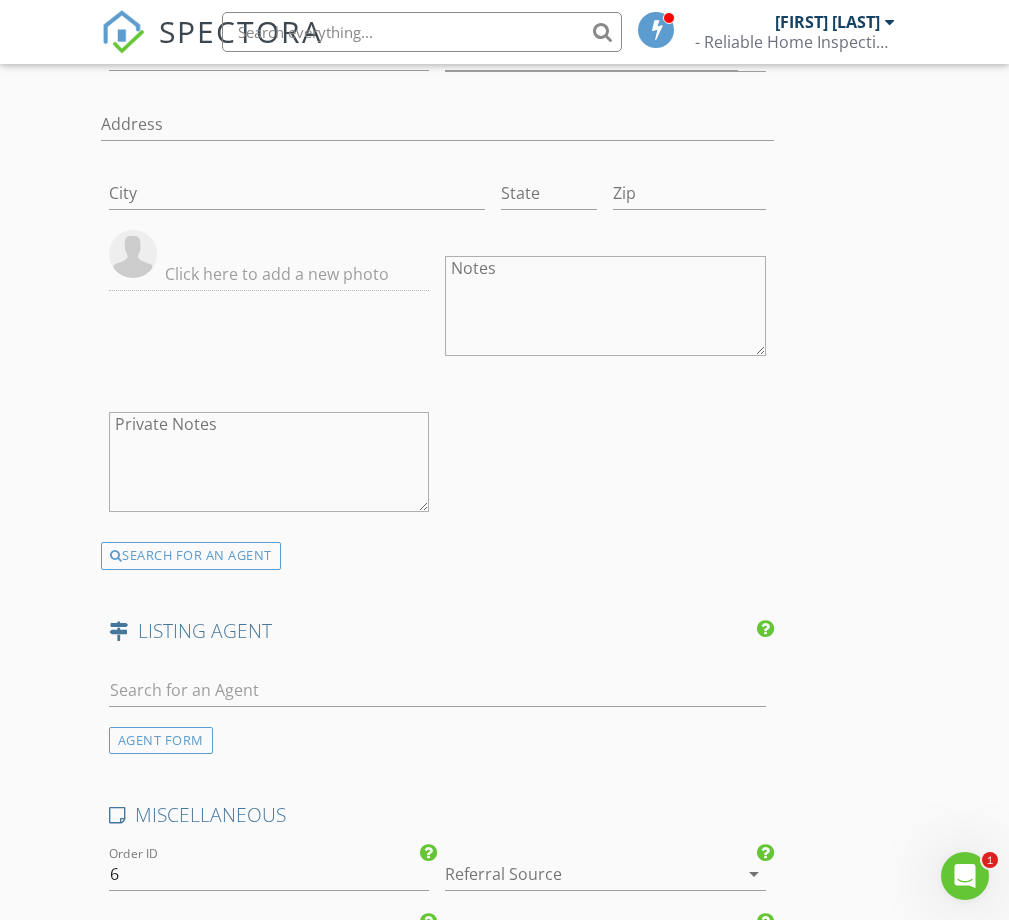 scroll, scrollTop: 3100, scrollLeft: 0, axis: vertical 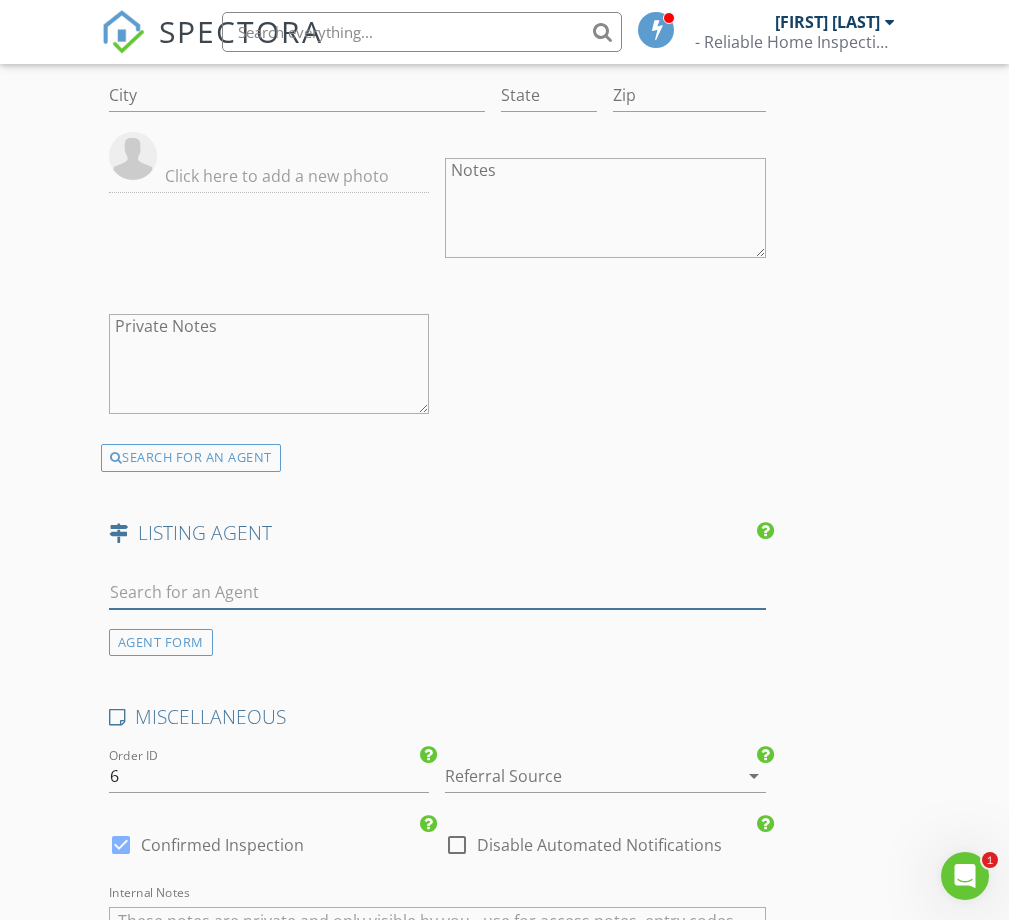 click at bounding box center (437, 592) 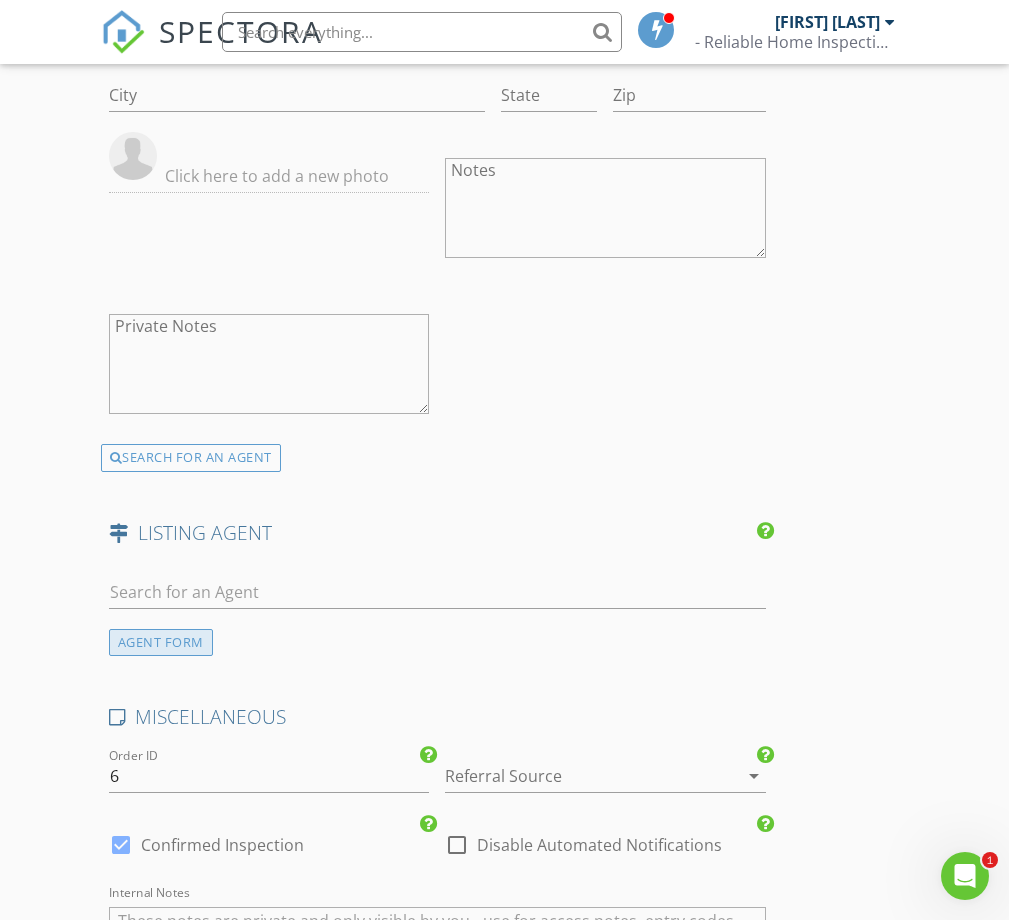 click on "AGENT FORM" at bounding box center (161, 642) 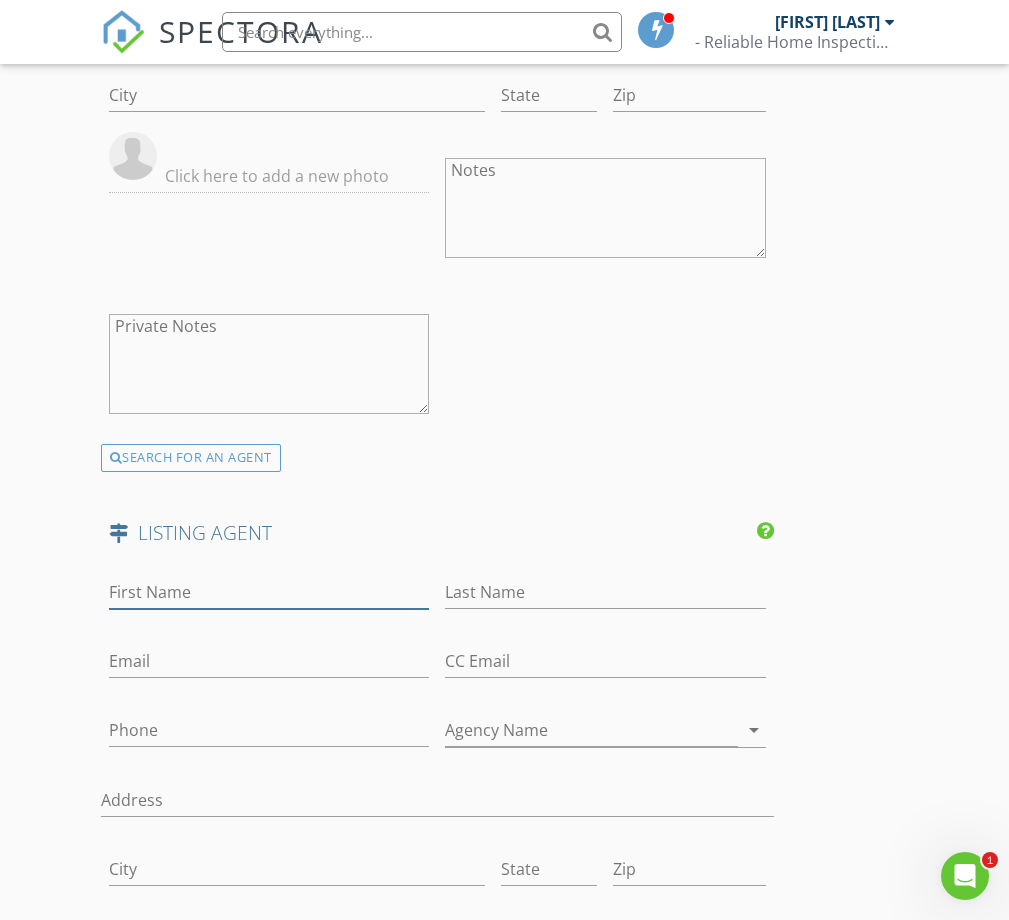 click on "First Name" at bounding box center (269, 592) 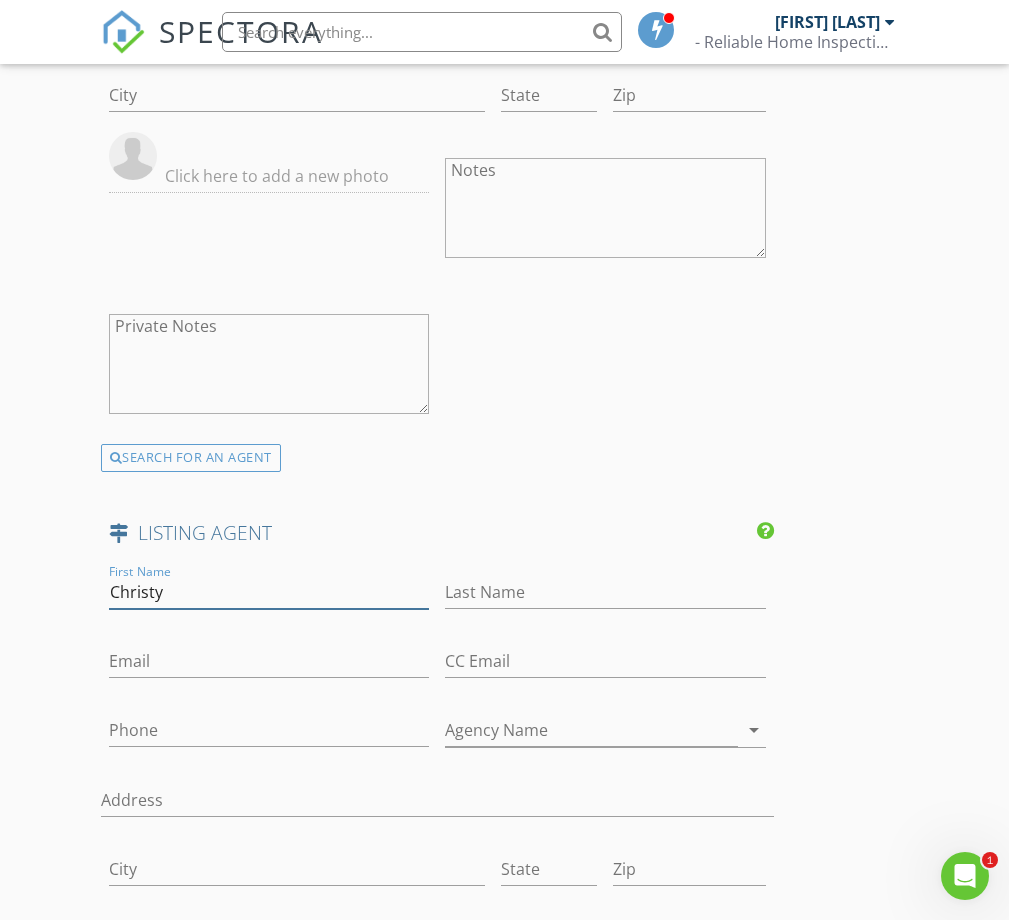 type on "Christy" 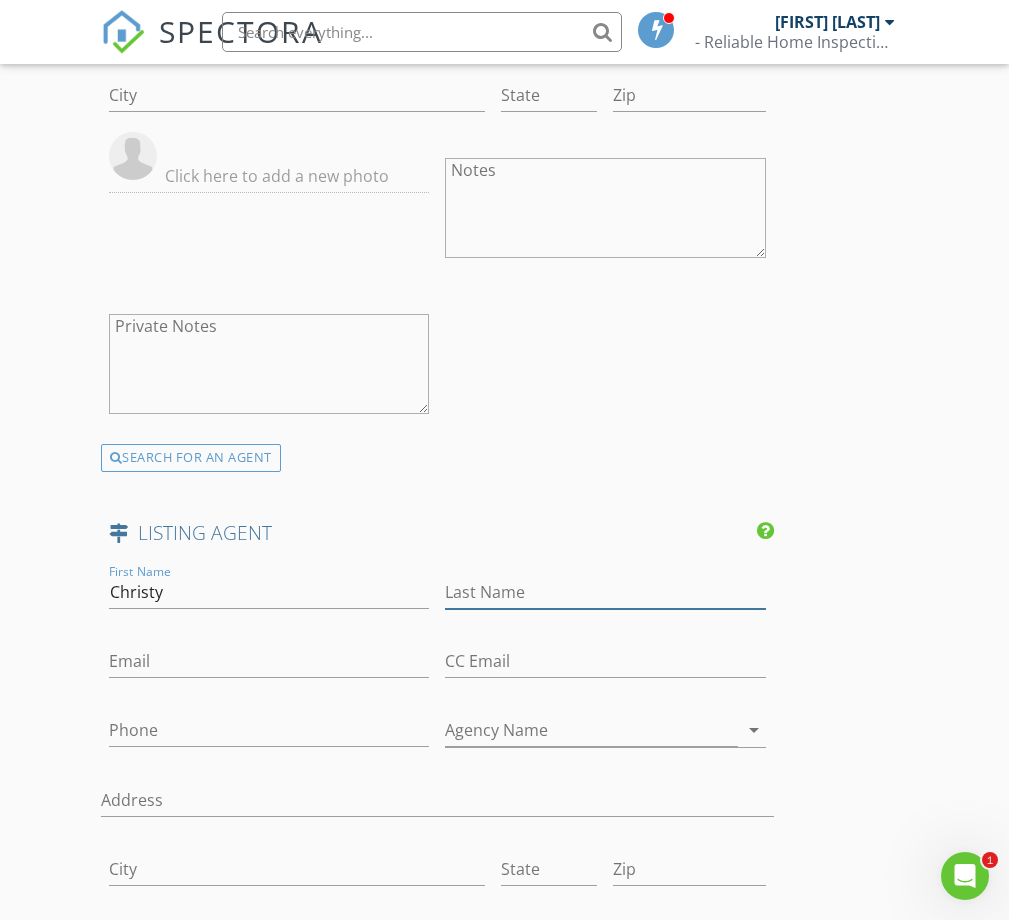 click on "Last Name" at bounding box center [605, 592] 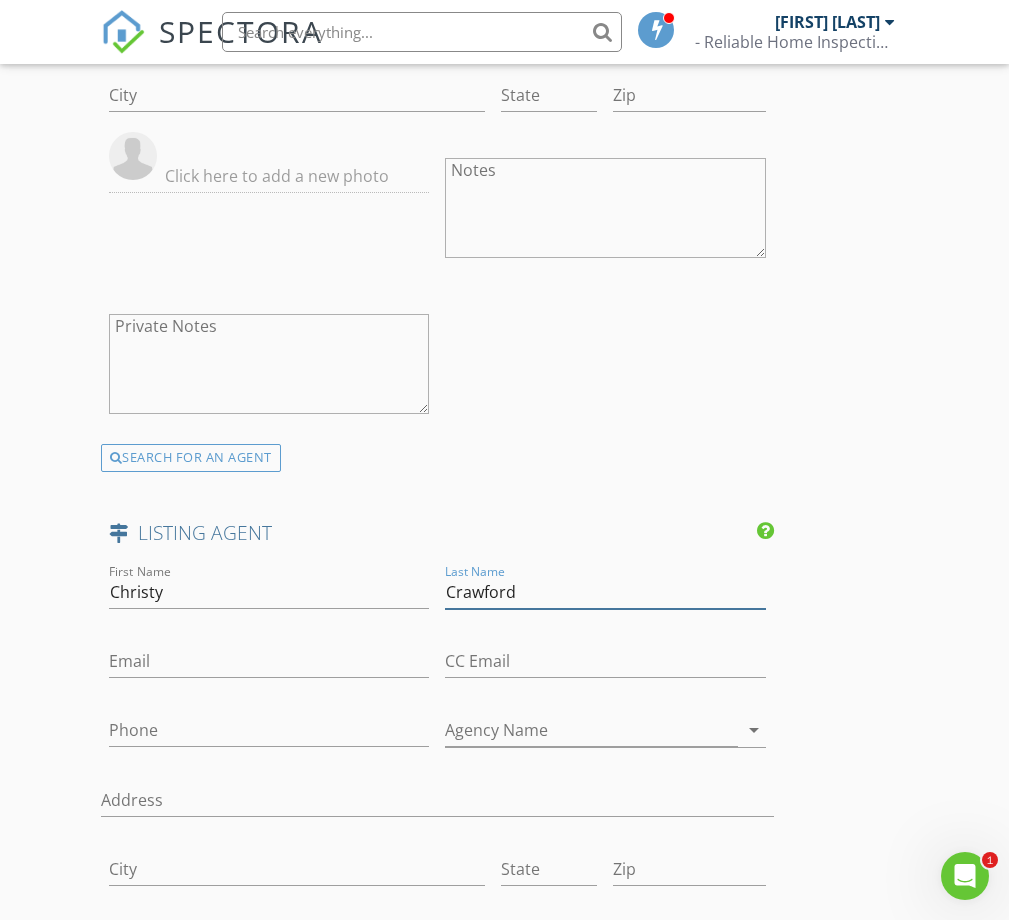 type on "Crawford" 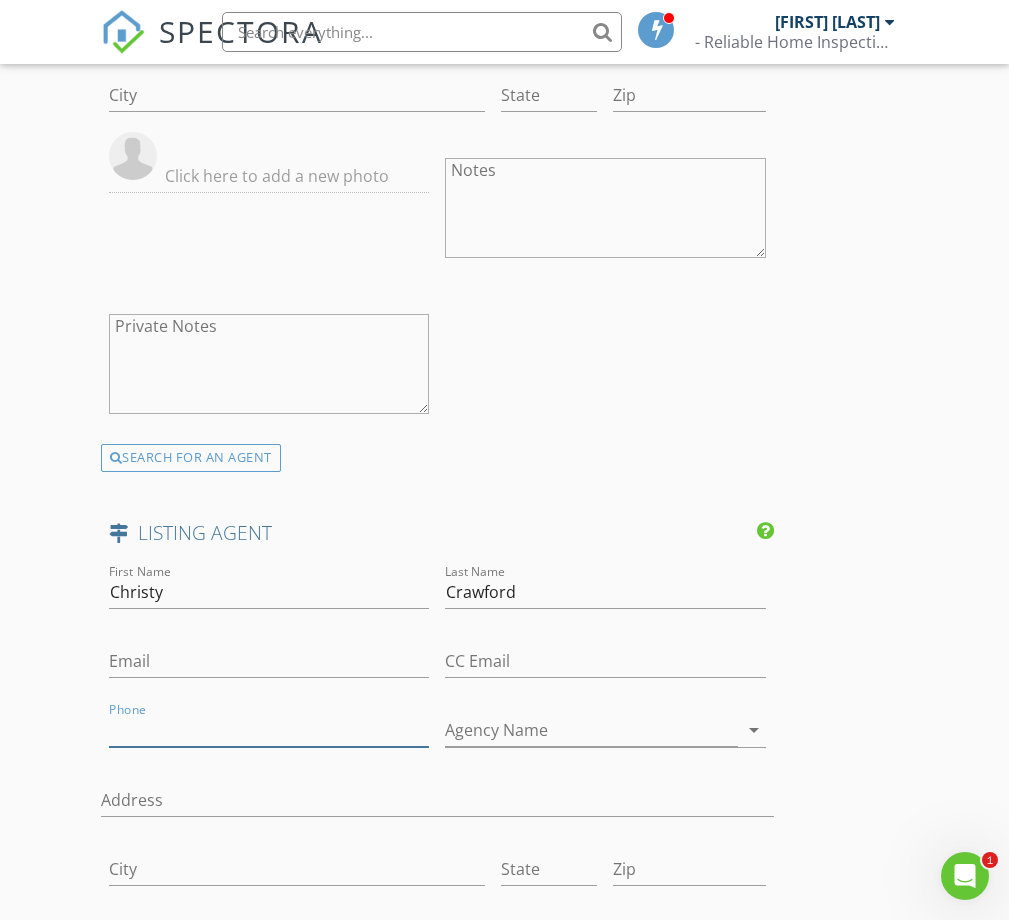 click on "Phone" at bounding box center (269, 730) 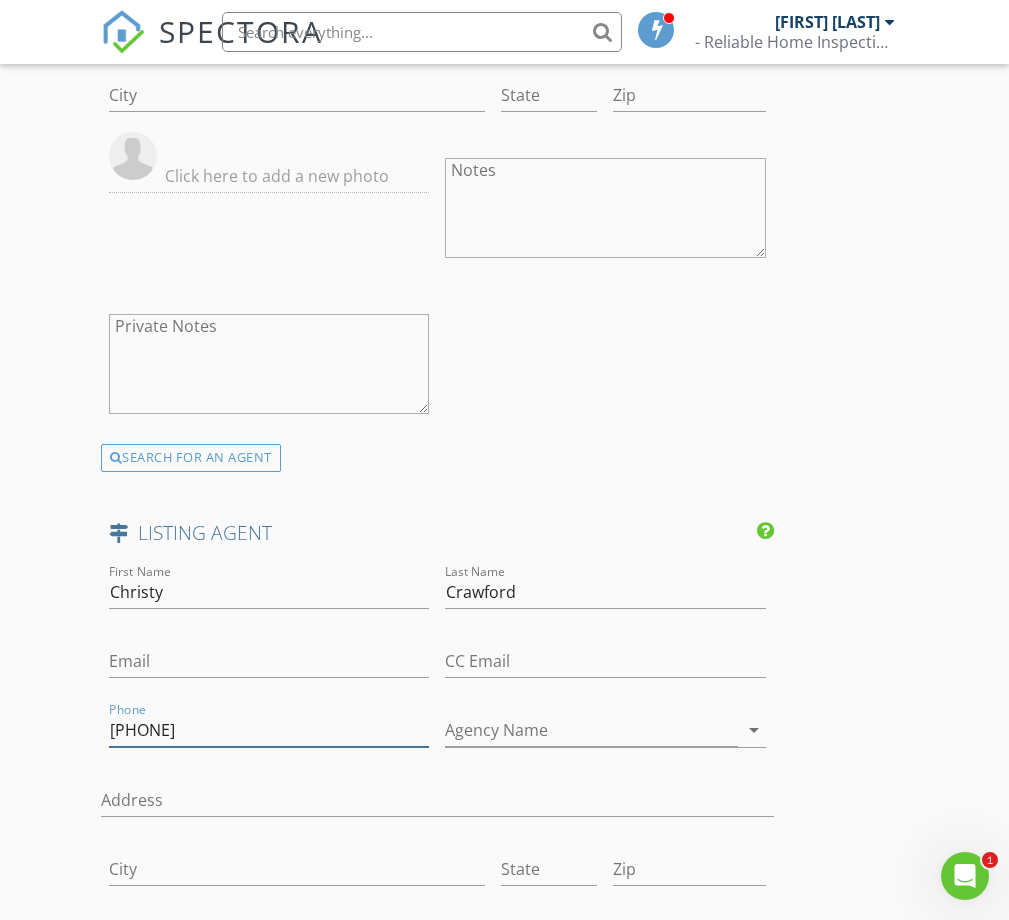 type on "[PHONE]" 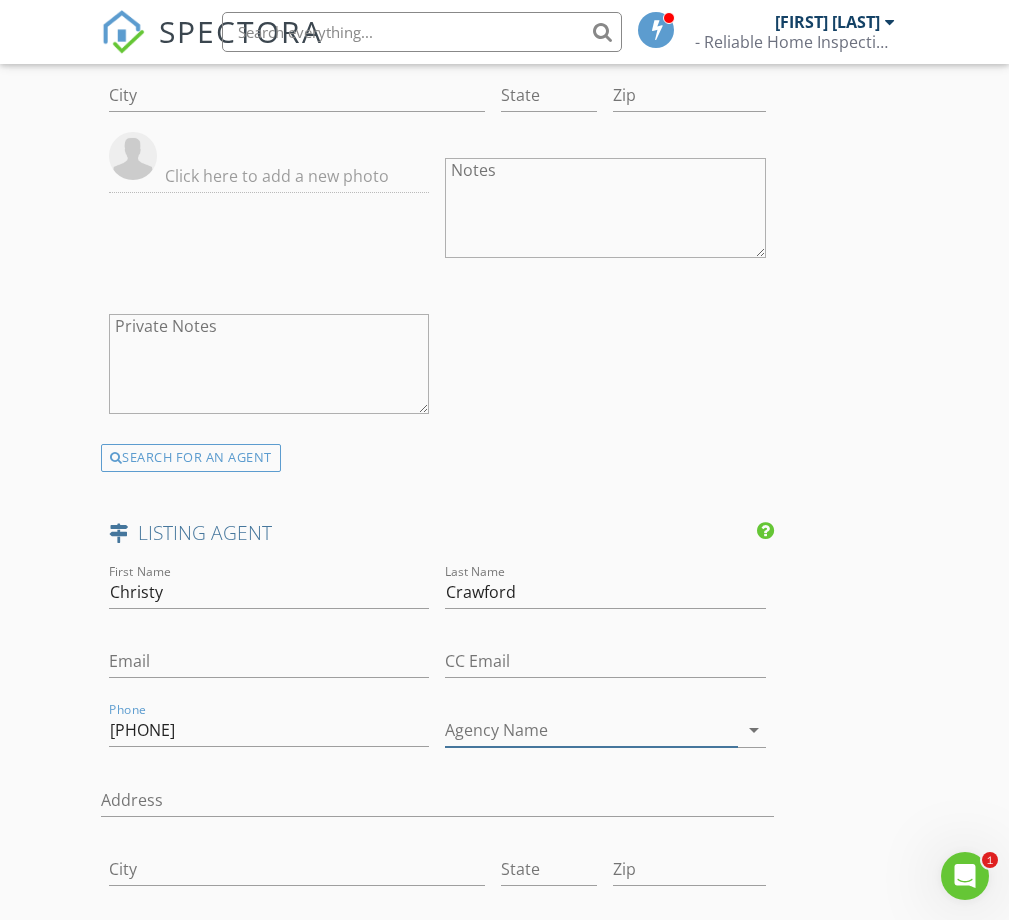 click on "Agency Name" at bounding box center (591, 730) 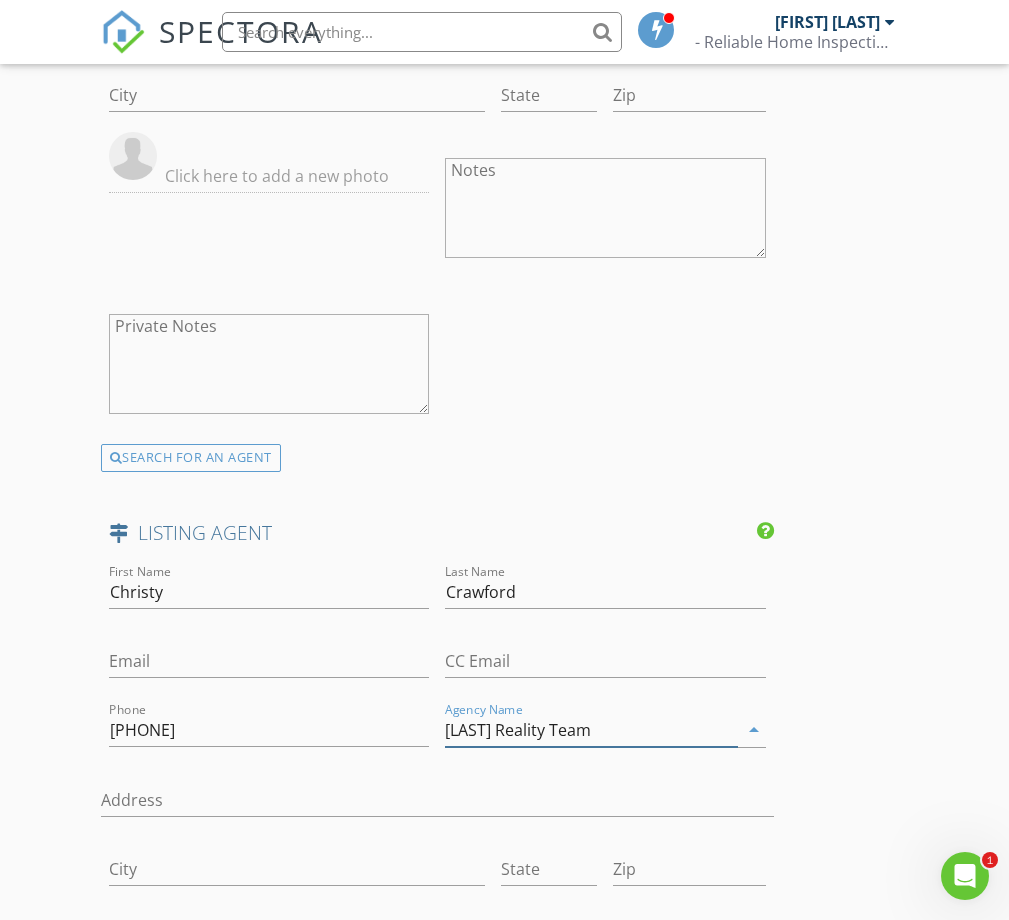 type on "Crawford Reality Team" 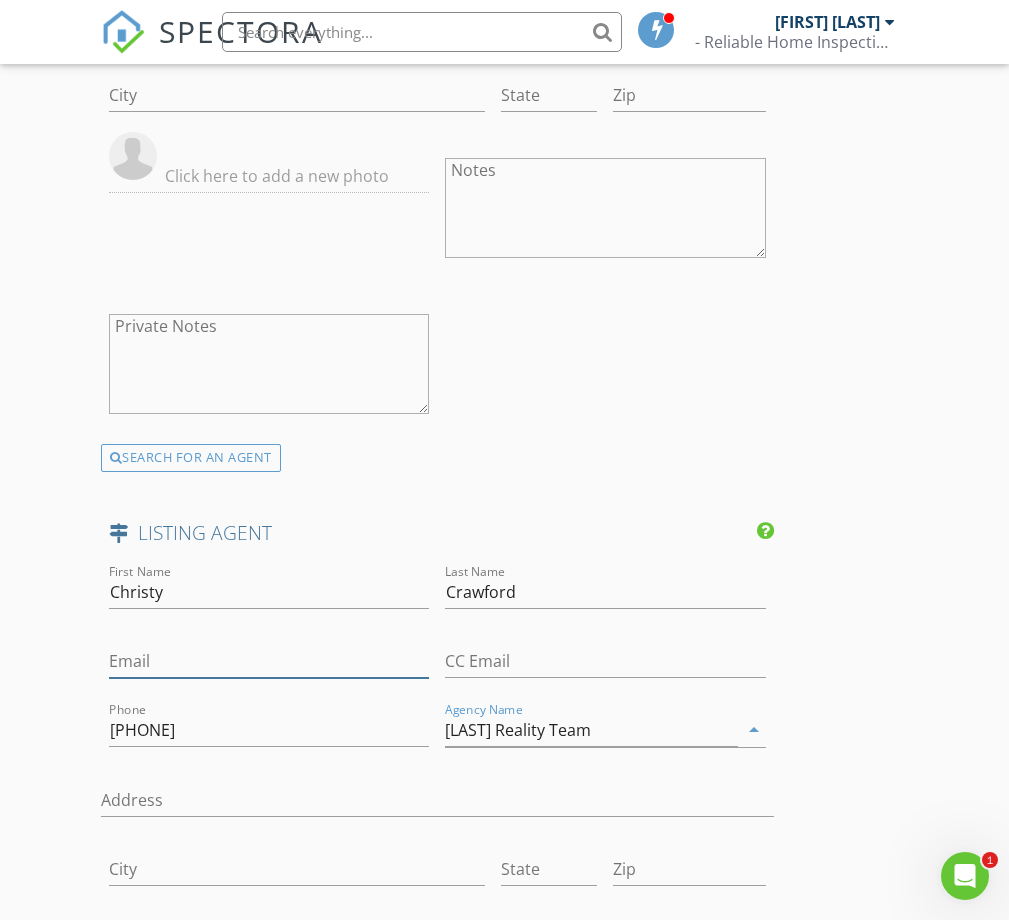 click on "Email" at bounding box center (269, 661) 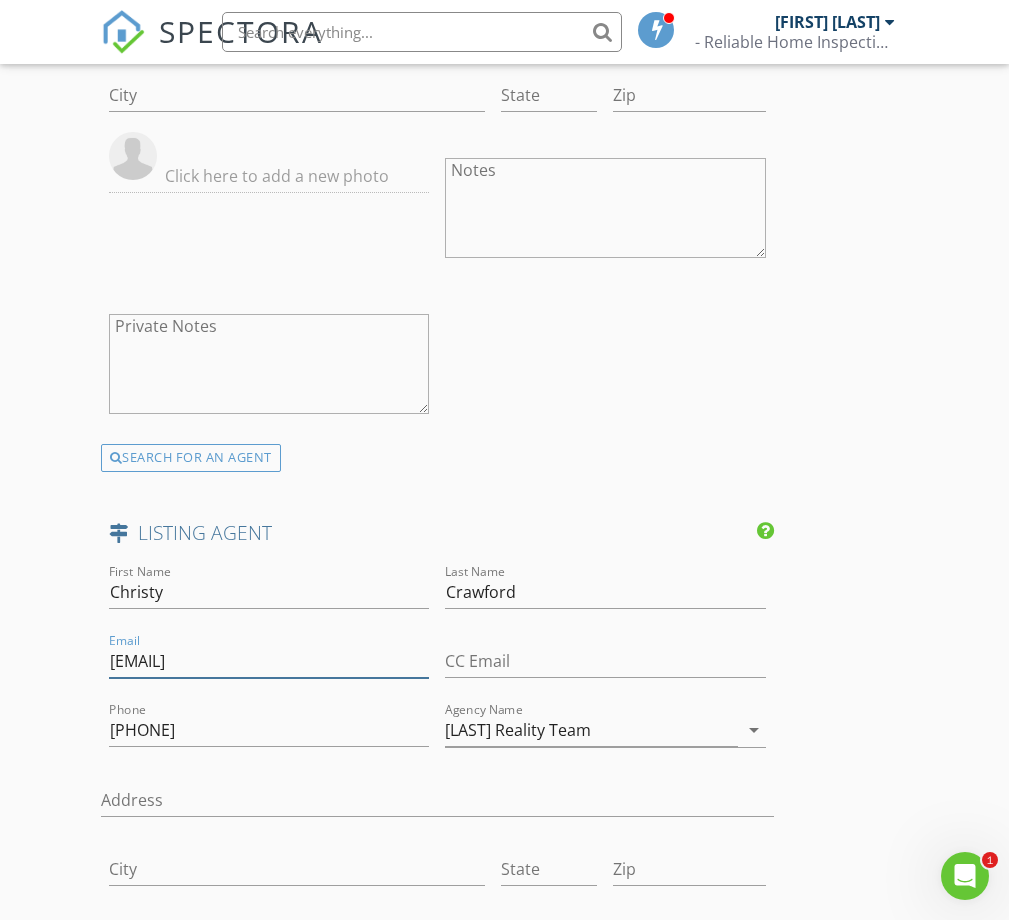 type on "[NAME]@[DOMAIN].com" 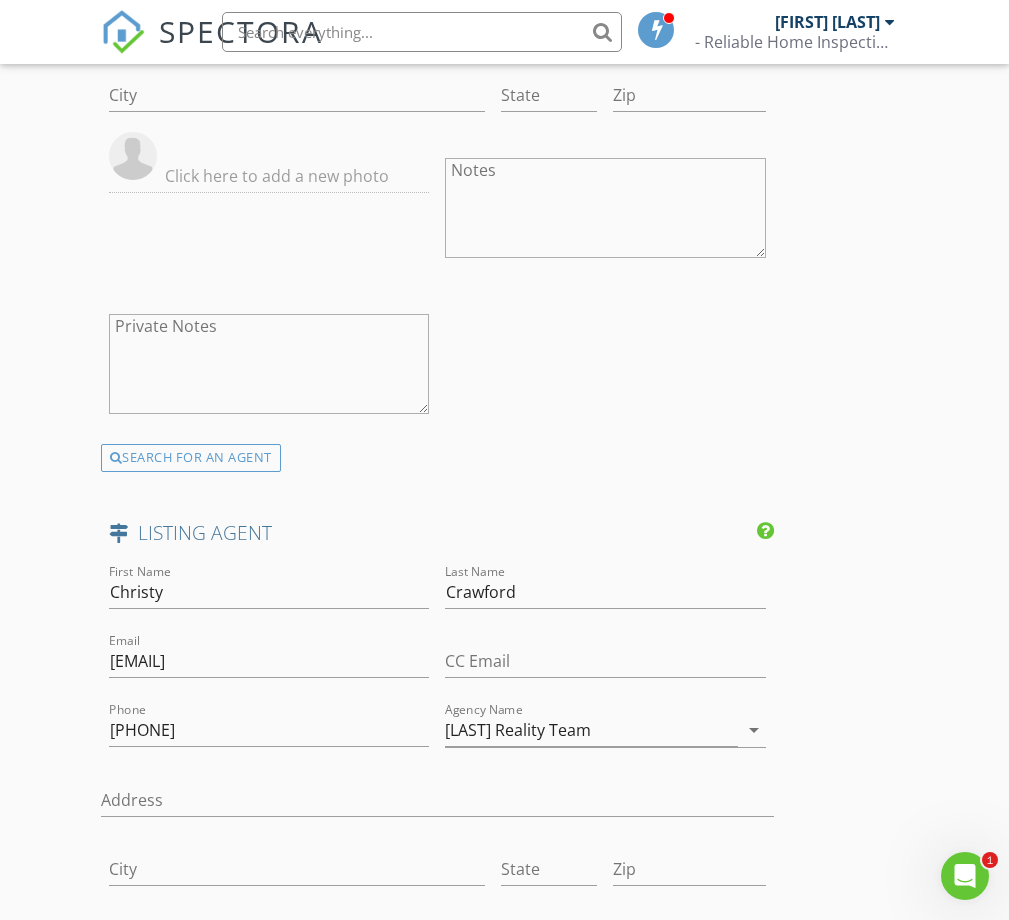 click on "INSPECTOR(S)
check_box   Zachary Rowley   PRIMARY   Zachary Rowley arrow_drop_down   check_box_outline_blank Zachary Rowley specifically requested
Date/Time
08/04/2025 1:00 PM
Location
Address Search       Address 605 Henry Ln   Unit   City Winnie   State TX   Zip 77665   County Chambers     Square Feet 1568   Year Built 1950   Foundation Slab arrow_drop_down     Zachary Rowley     39.1 miles     (an hour)
client
check_box Enable Client CC email for this inspection   Client Search     check_box_outline_blank Client is a Company/Organization     First Name Logan   Last Name Smith   Email Lsmith4207@gmail.com   CC Email   Phone 409-651-2338   Address 605 Henry Ln   City Winnie   State Texas   Zip 77665       Notes   Private Notes
ADD ADDITIONAL client
SERVICES
check_box" at bounding box center [437, -502] 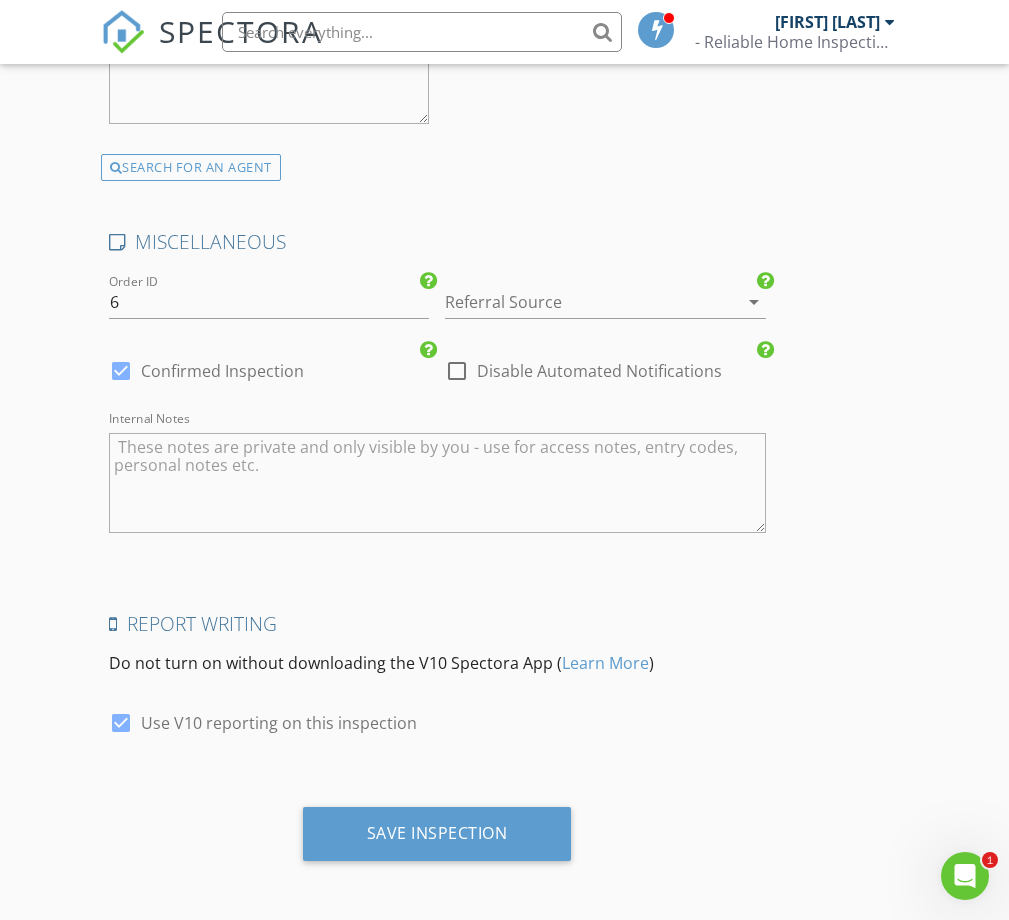 scroll, scrollTop: 4168, scrollLeft: 0, axis: vertical 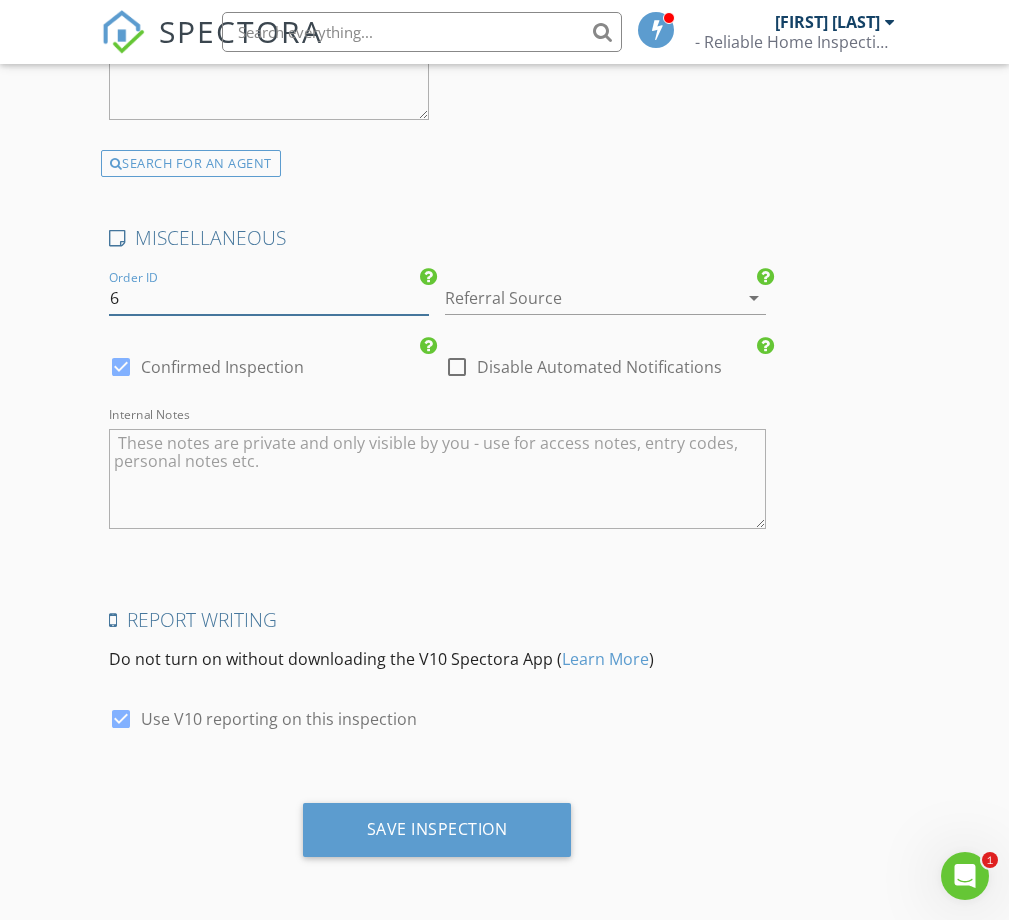 drag, startPoint x: 128, startPoint y: 298, endPoint x: 102, endPoint y: 297, distance: 26.019224 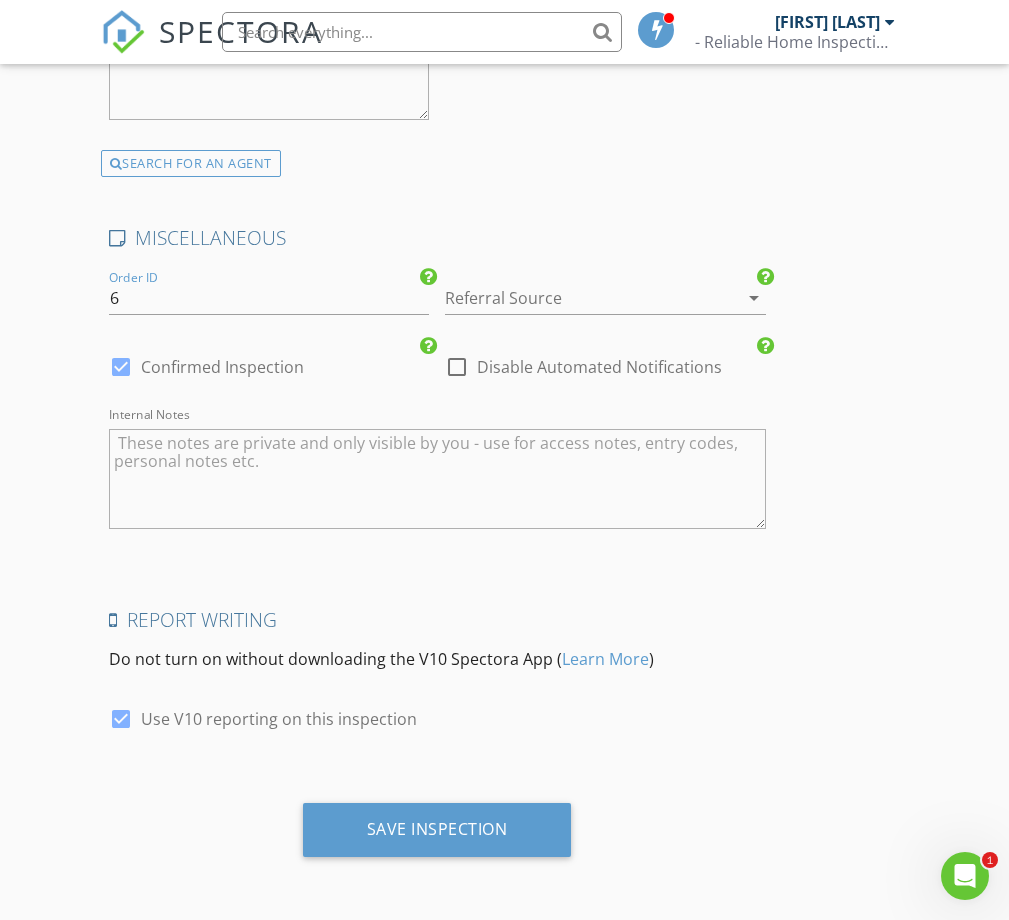 click at bounding box center [428, 277] 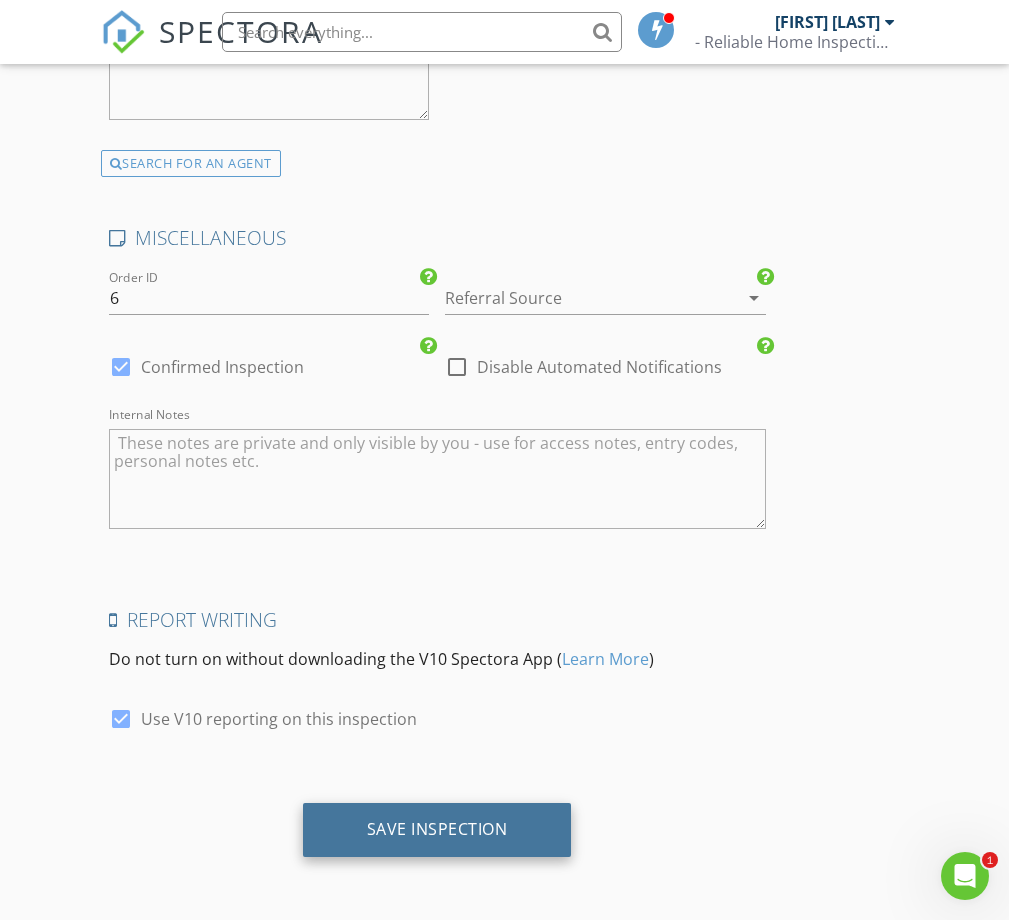 click on "Save Inspection" at bounding box center [437, 829] 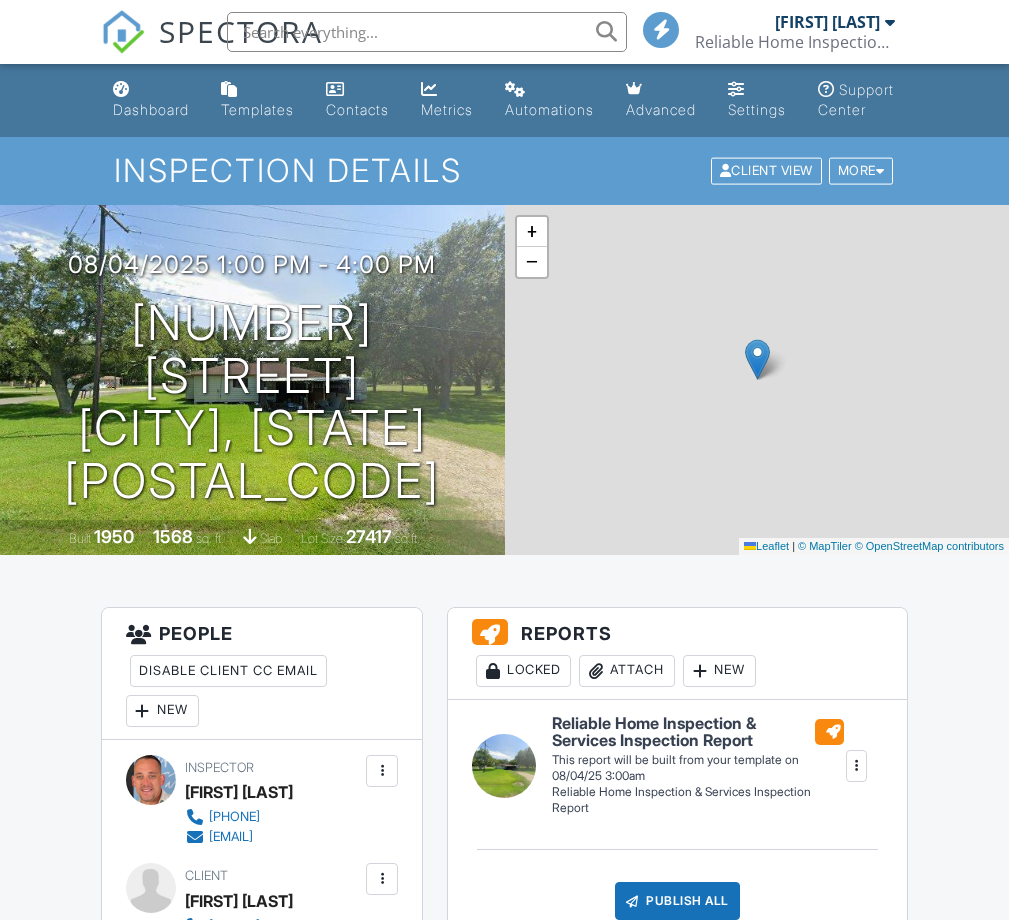scroll, scrollTop: 0, scrollLeft: 0, axis: both 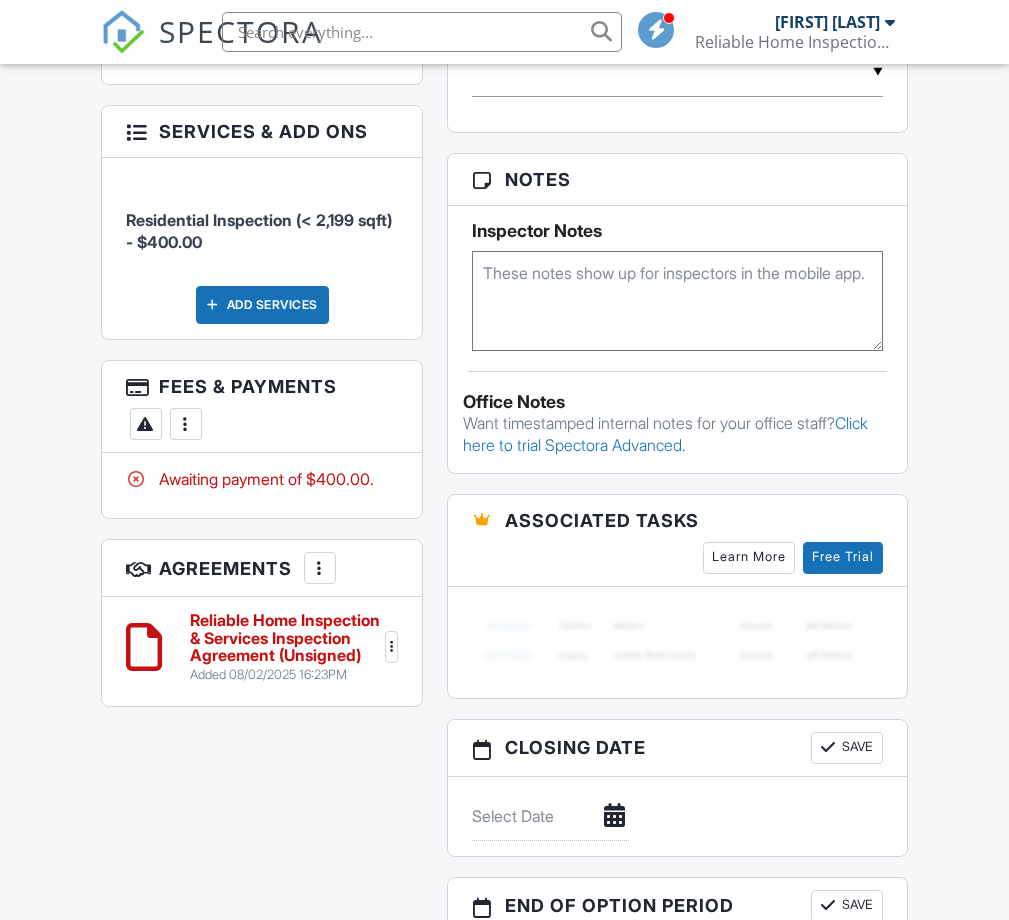 click at bounding box center [320, 568] 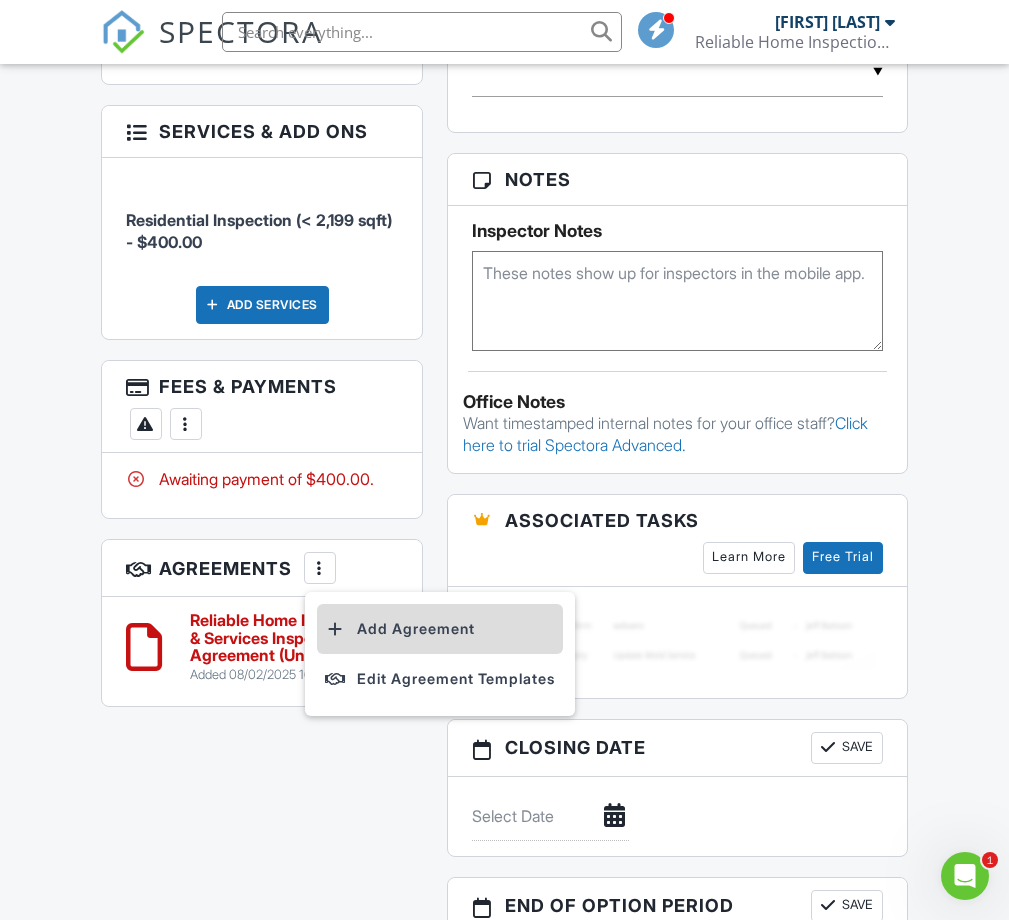 scroll, scrollTop: 0, scrollLeft: 0, axis: both 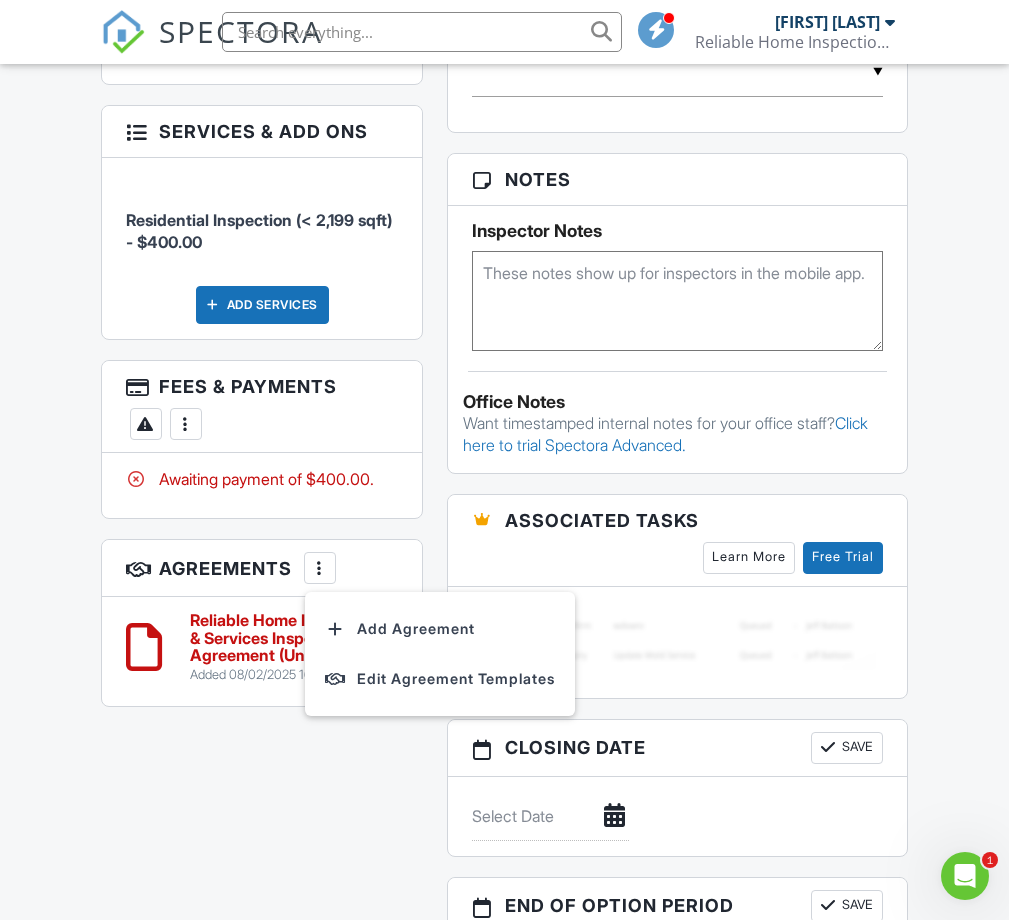 click on "Reliable Home Inspection & Services Inspection Agreement
(Unsigned)
Added 08/02/2025 16:23PM
Edit
File
Delete
Download" at bounding box center [262, 651] 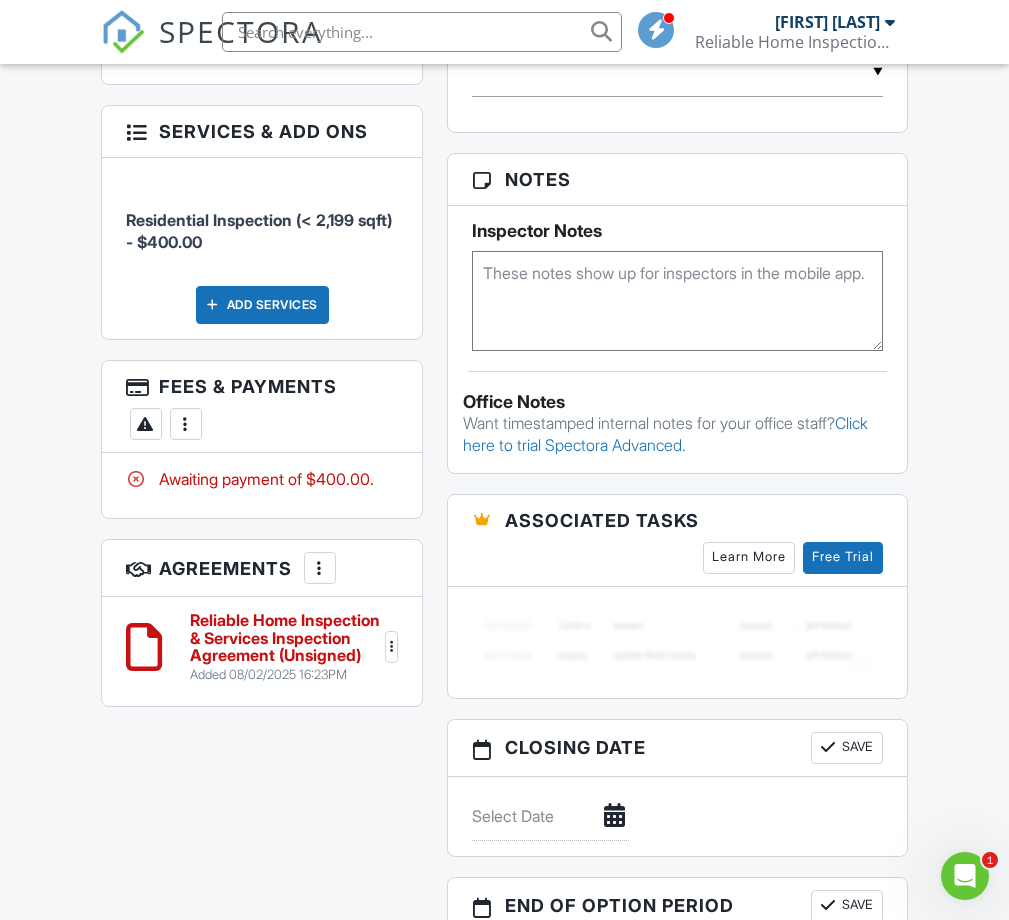 click at bounding box center (392, 647) 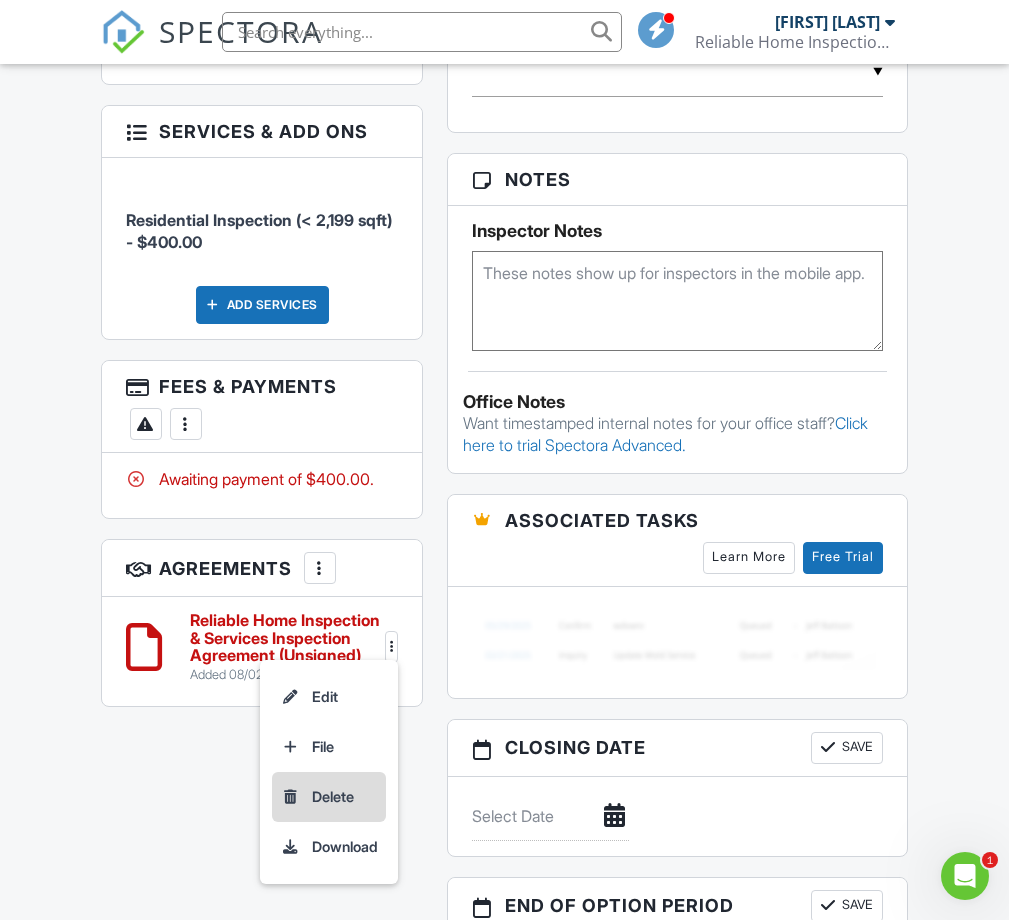 click on "Delete" at bounding box center (329, 797) 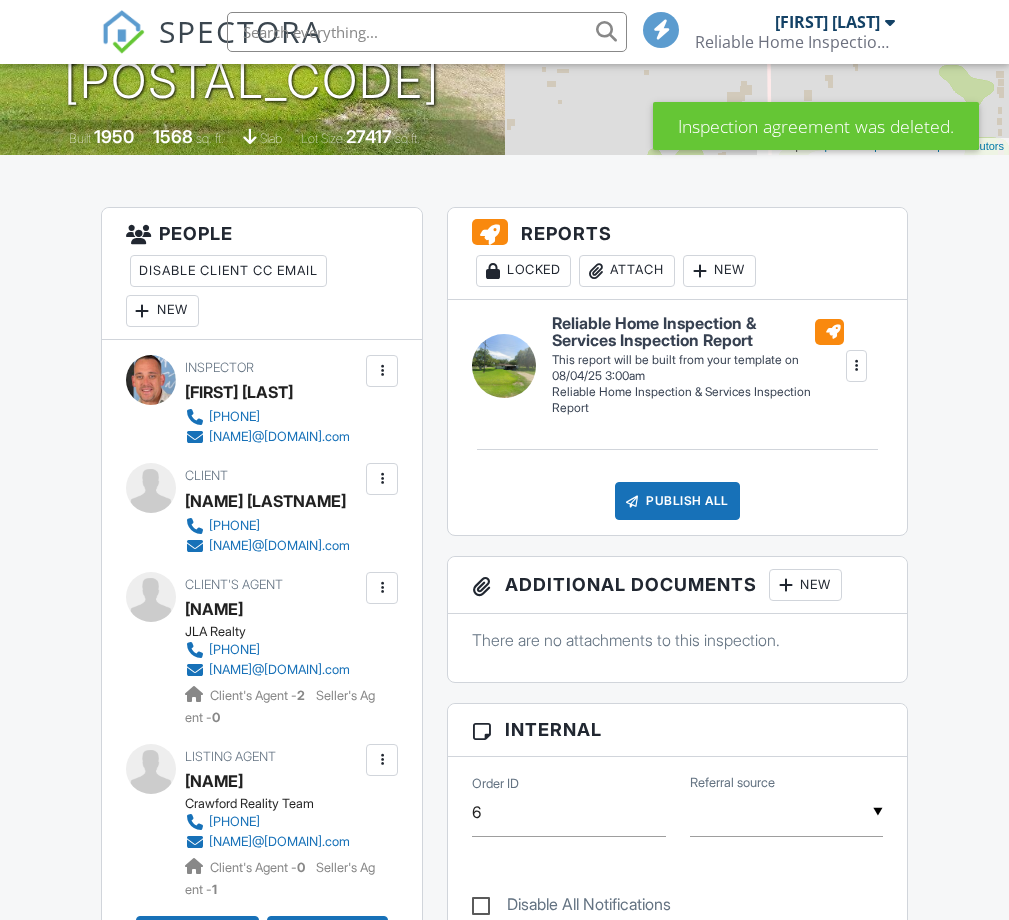 scroll, scrollTop: 1200, scrollLeft: 0, axis: vertical 